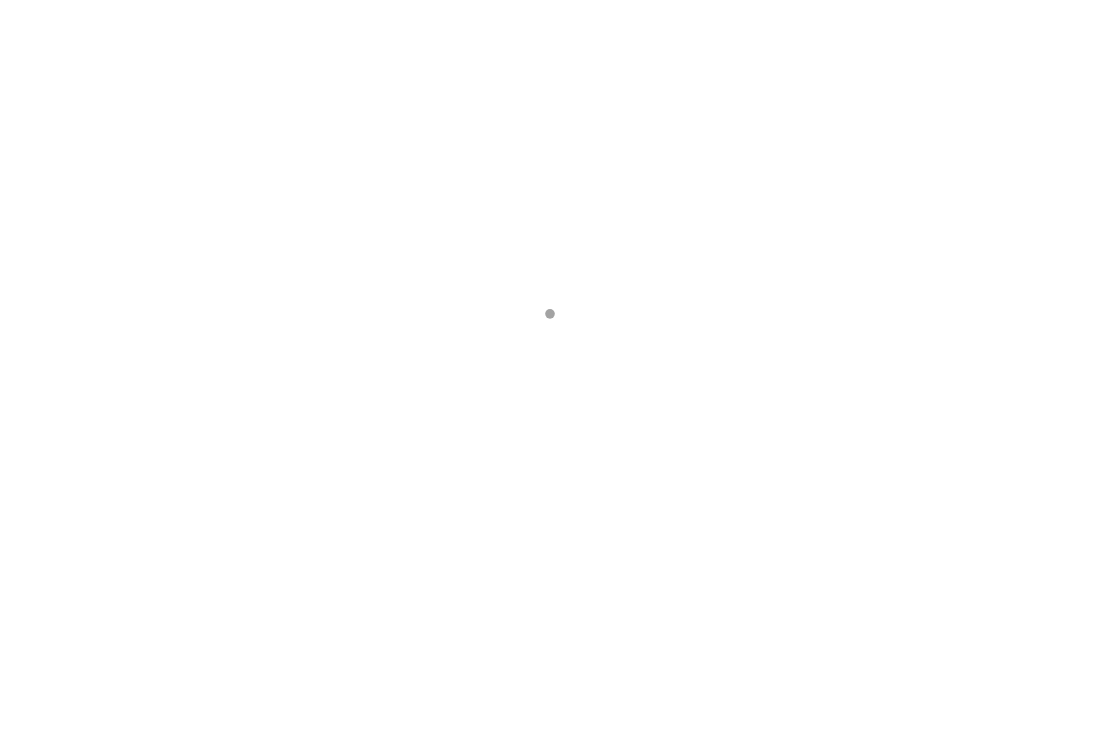 scroll, scrollTop: 0, scrollLeft: 0, axis: both 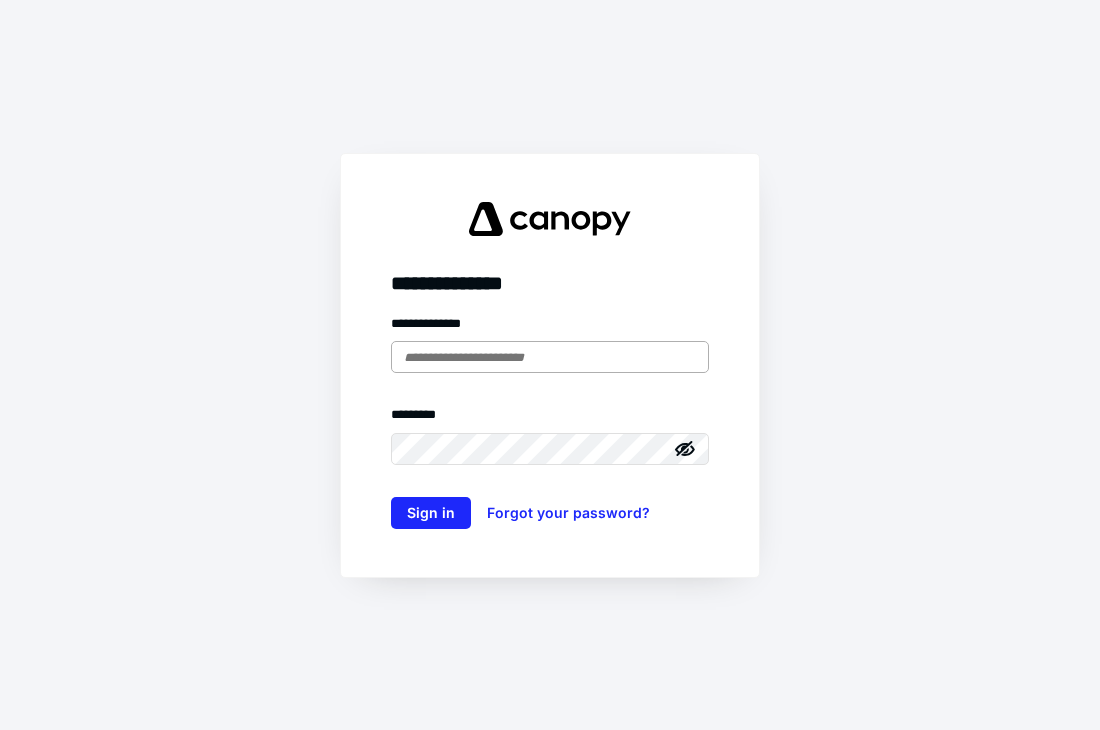 click at bounding box center [550, 357] 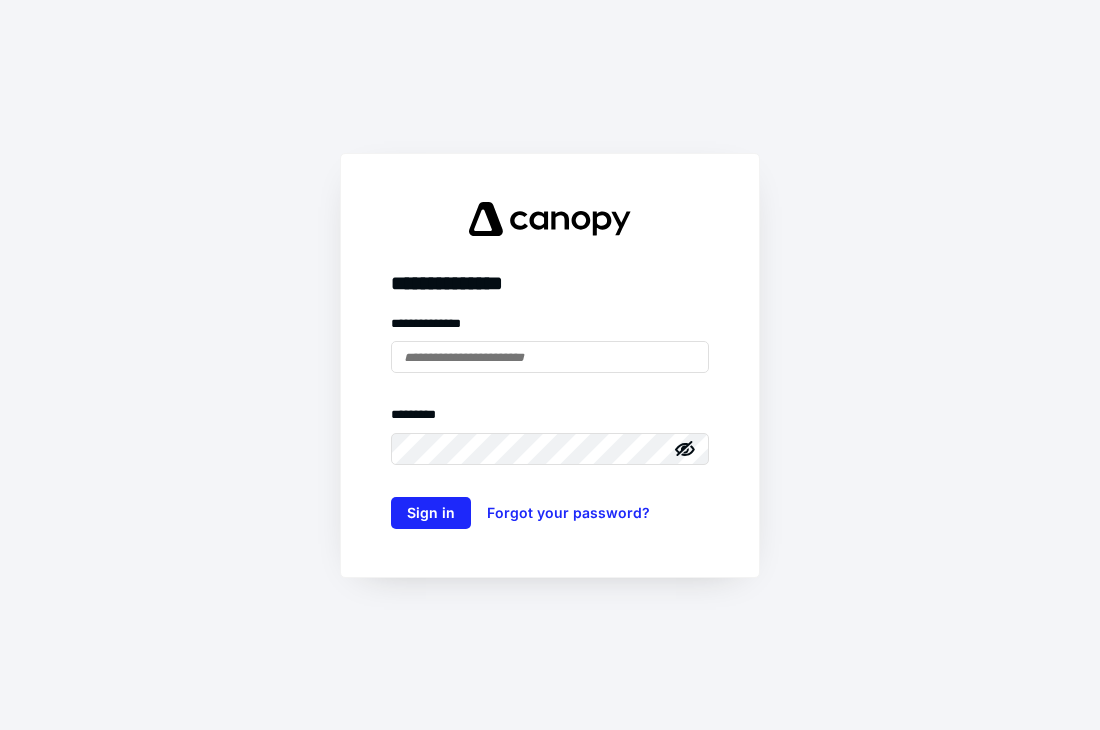 type on "**********" 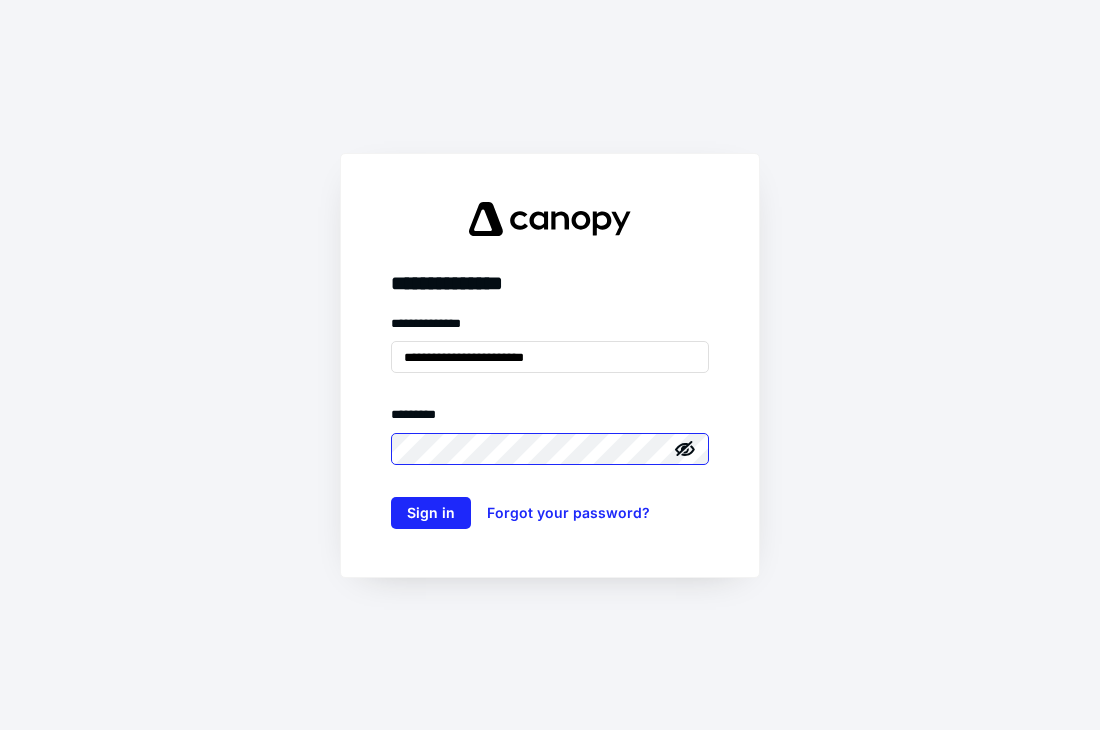 click on "Sign in" at bounding box center (431, 513) 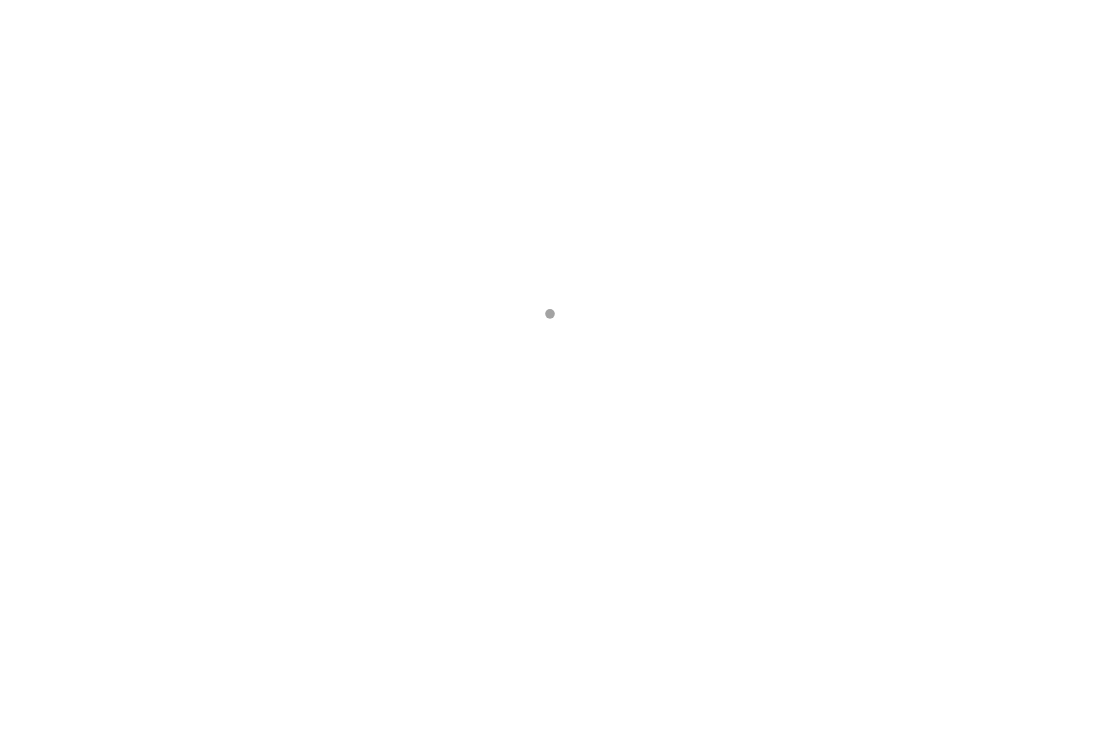 scroll, scrollTop: 0, scrollLeft: 0, axis: both 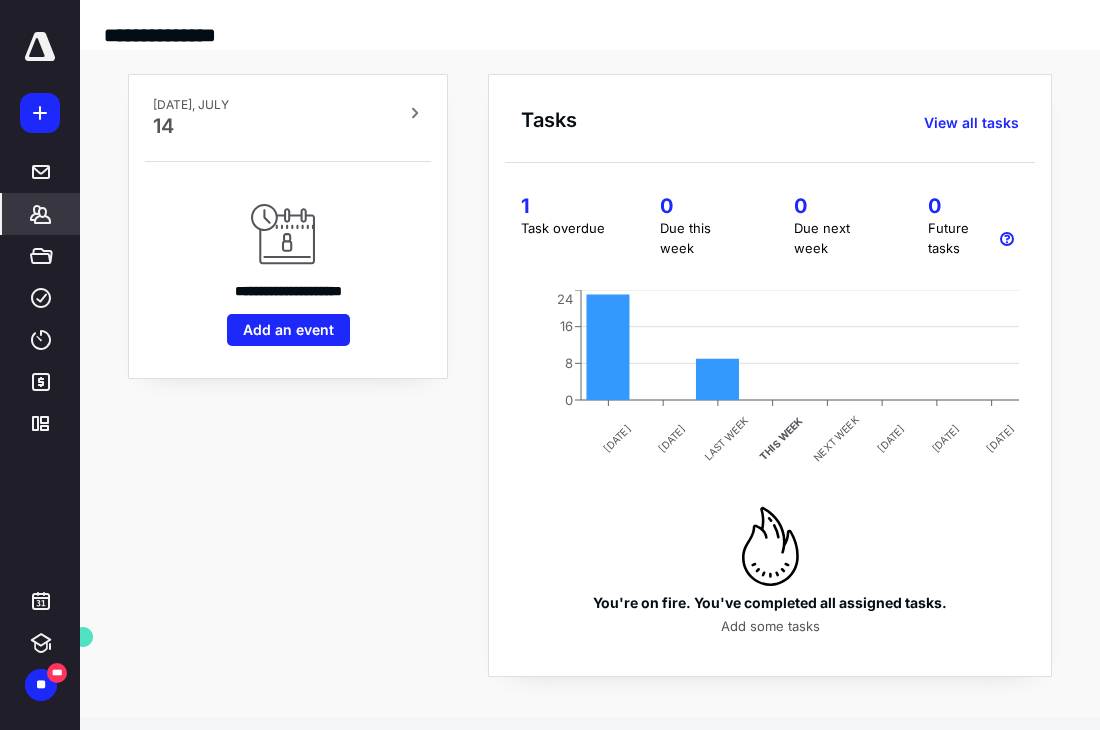 click 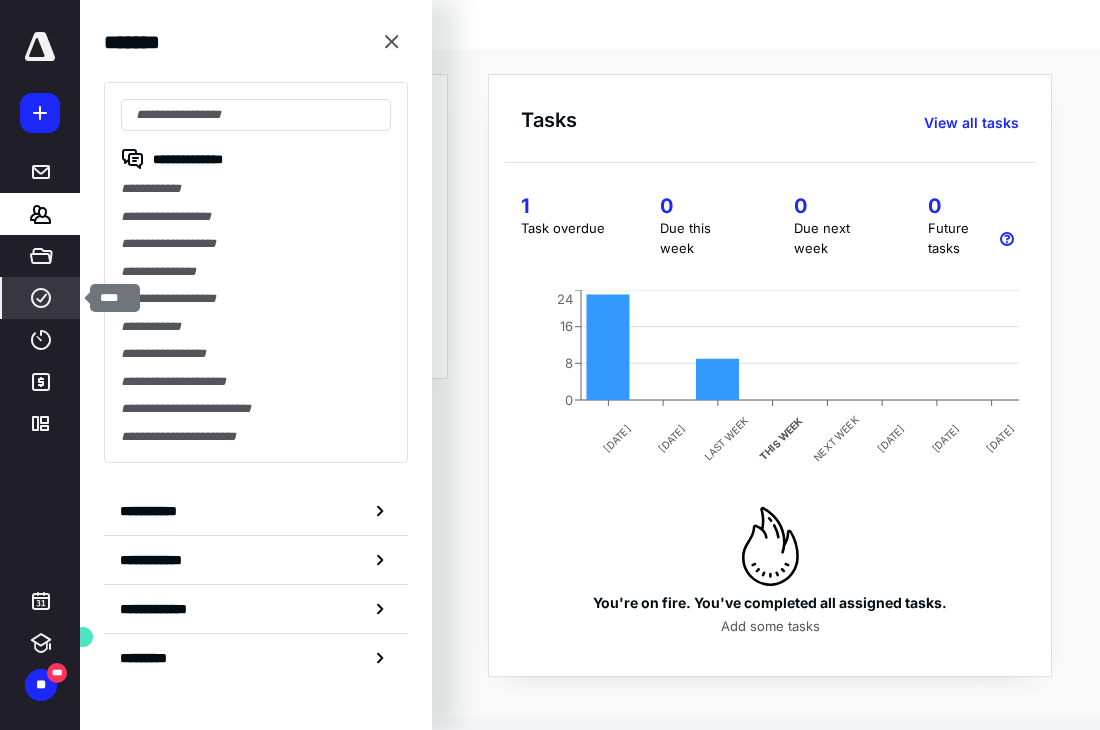 click 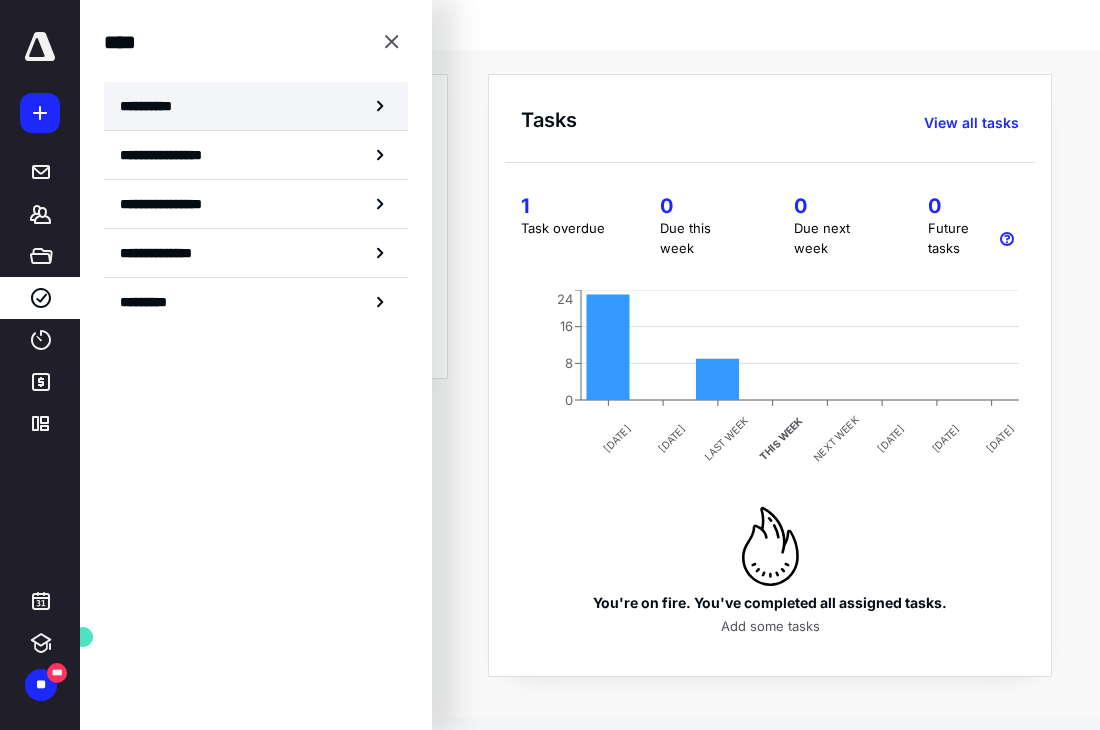 click on "**********" at bounding box center (256, 106) 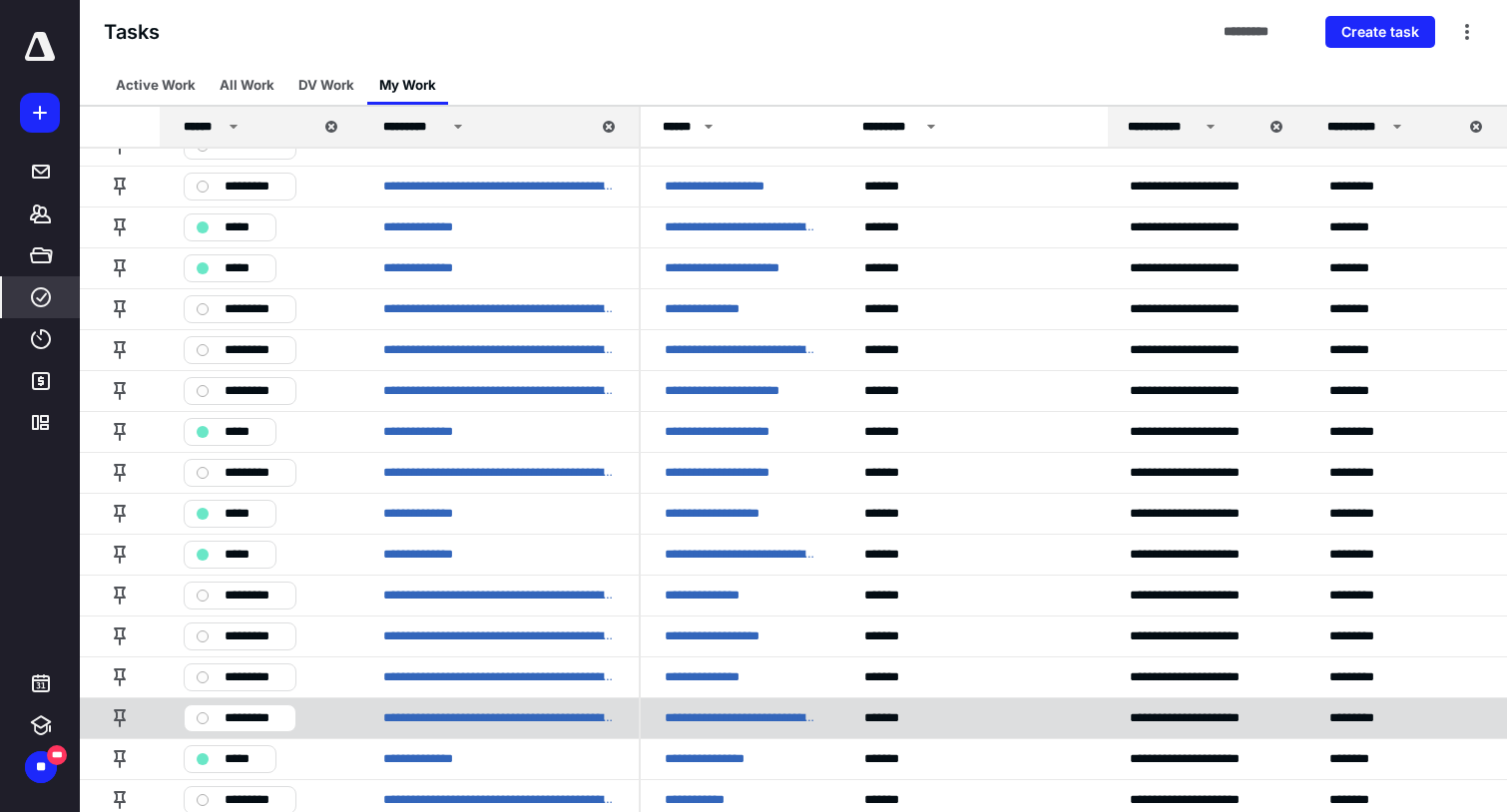 scroll, scrollTop: 399, scrollLeft: 0, axis: vertical 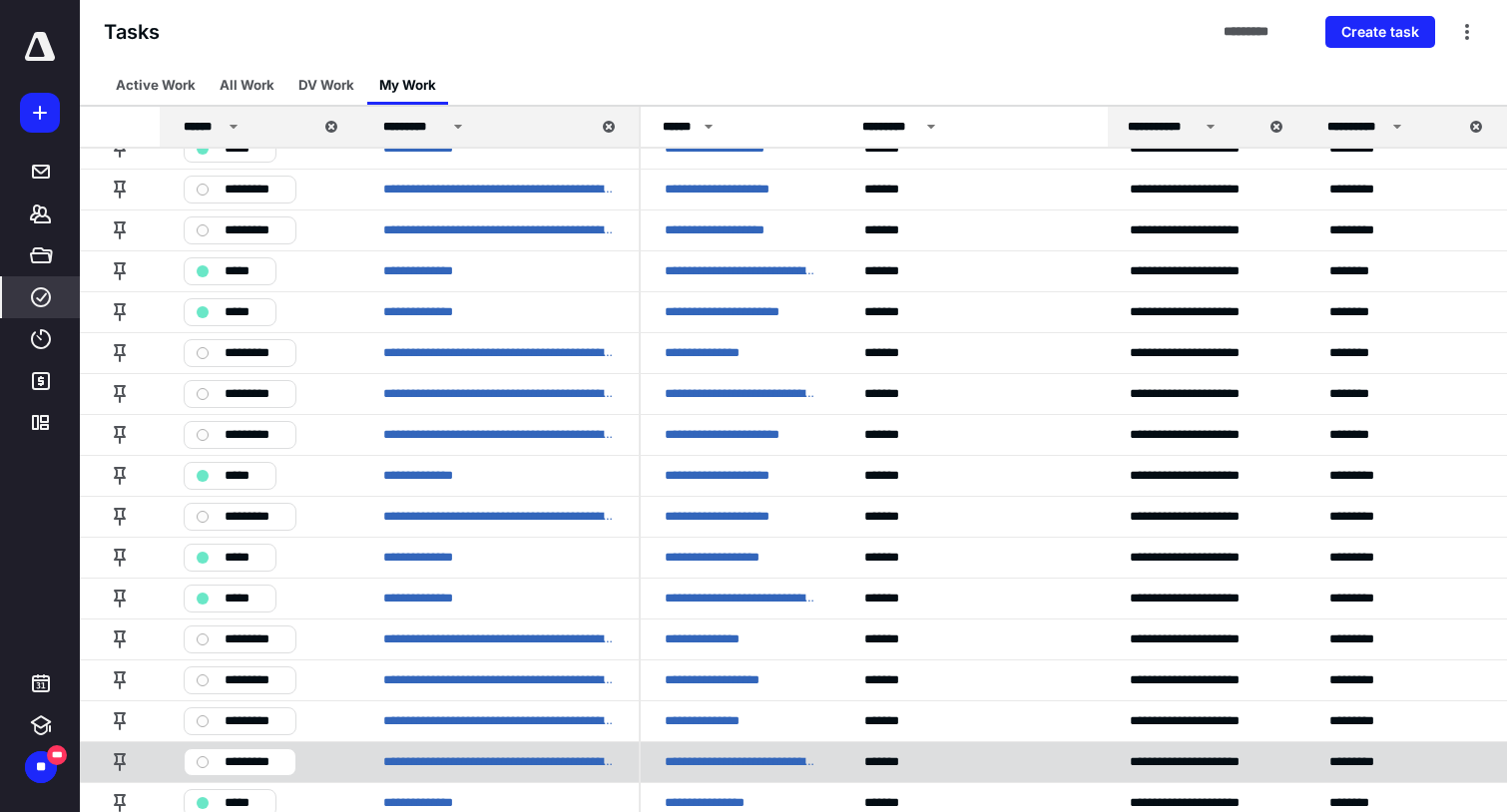 click on "**********" at bounding box center (741, 762) 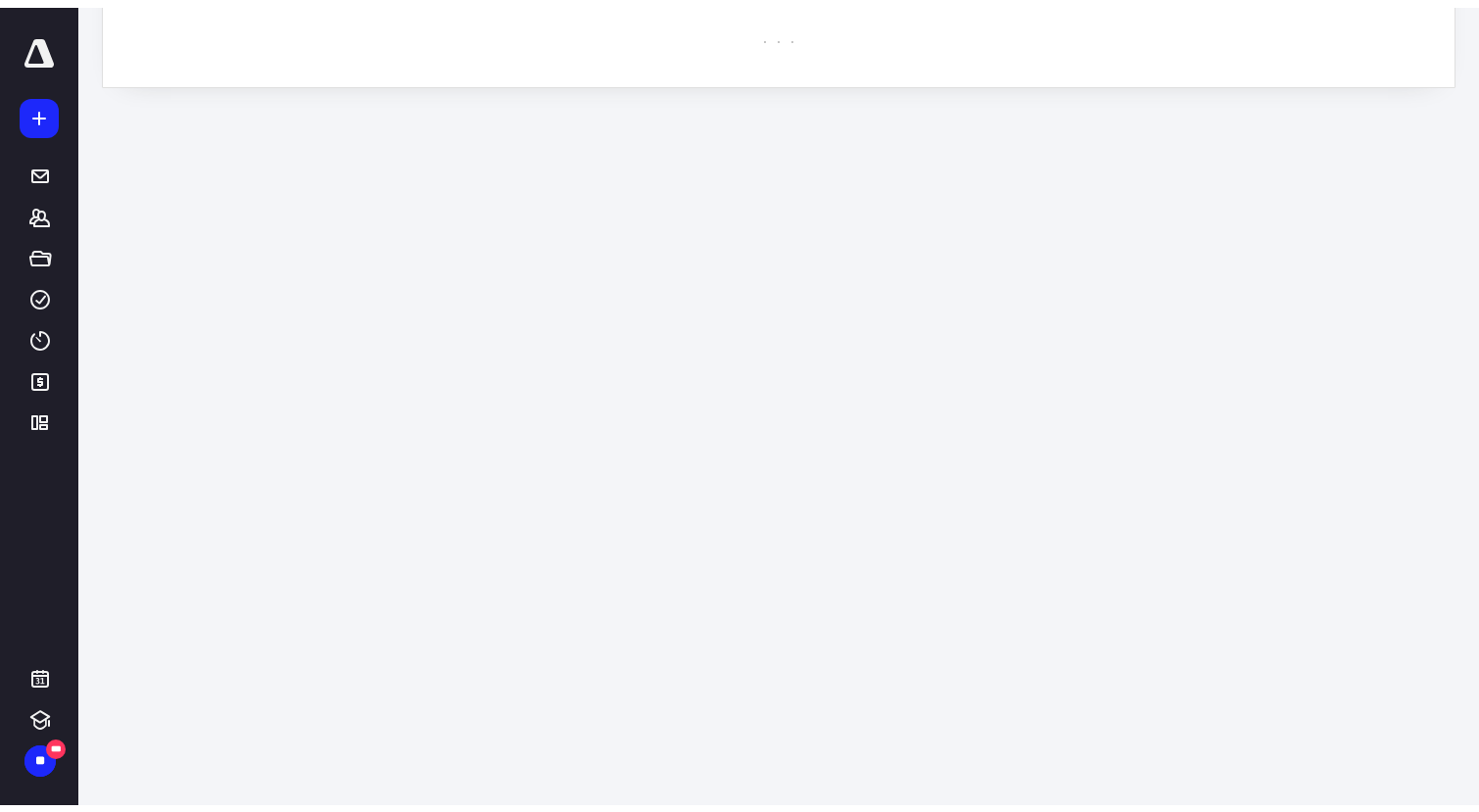 scroll, scrollTop: 0, scrollLeft: 0, axis: both 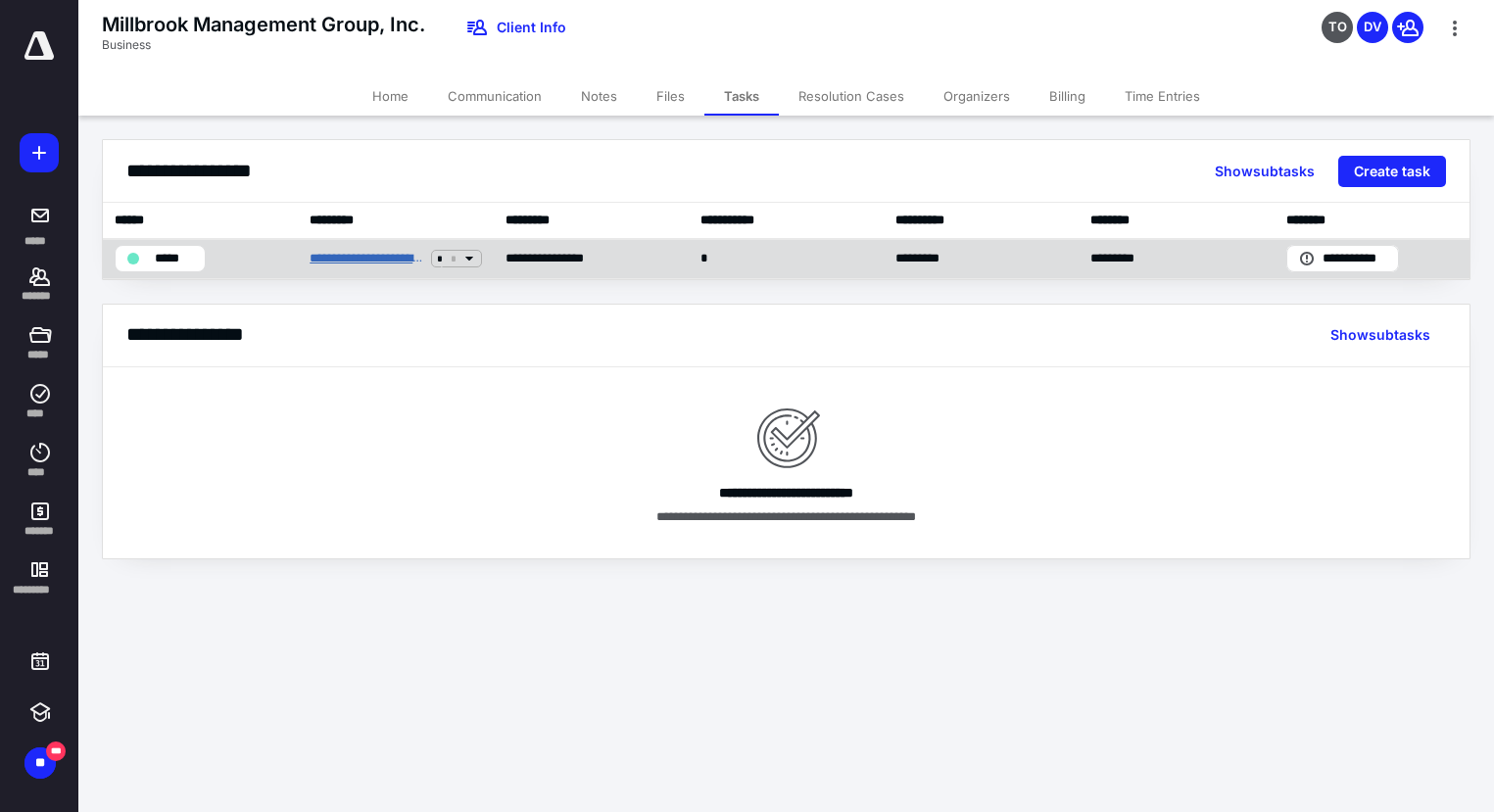 click on "**********" at bounding box center (366, 259) 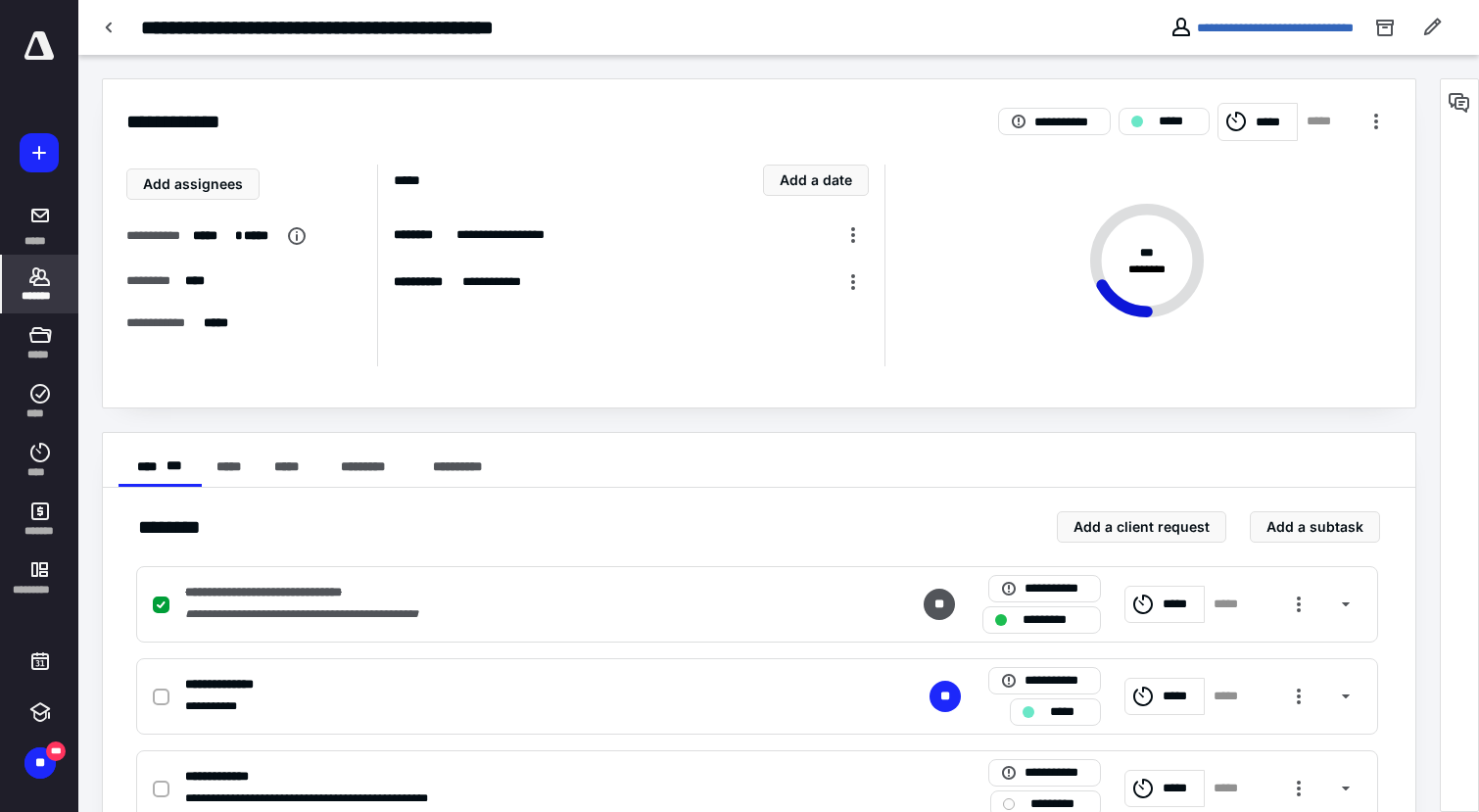 click on "*******" at bounding box center (40, 296) 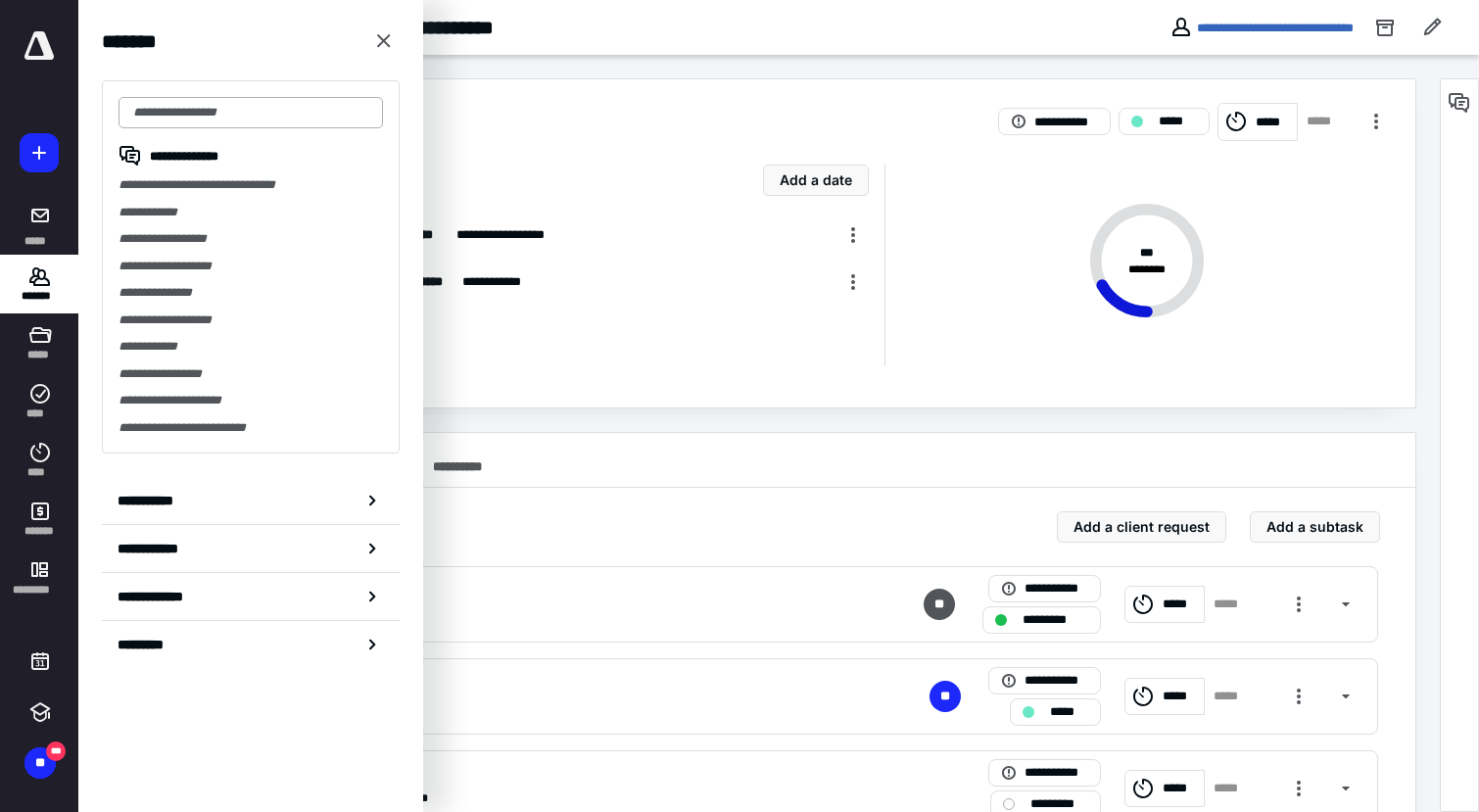 click at bounding box center (251, 113) 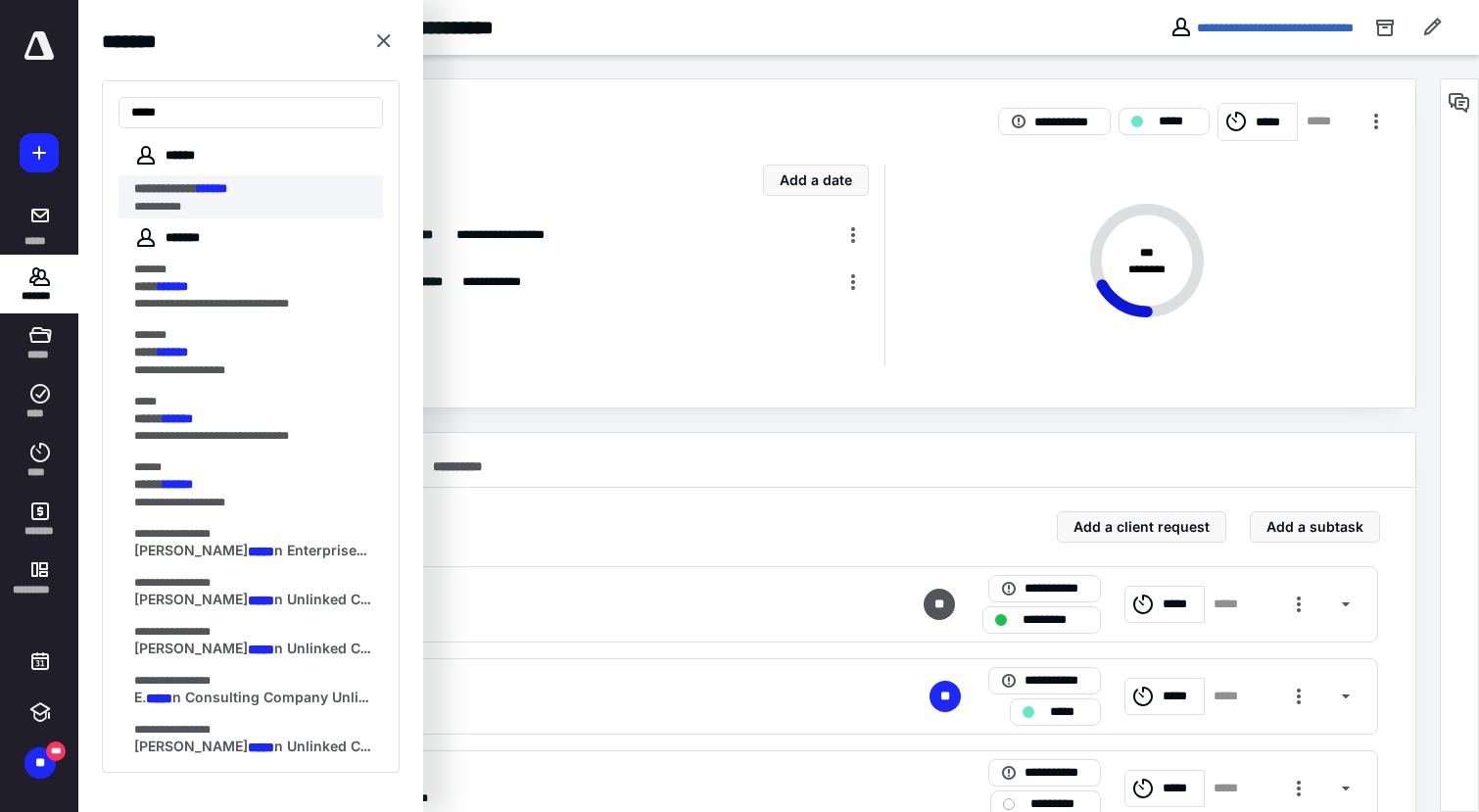 type on "*****" 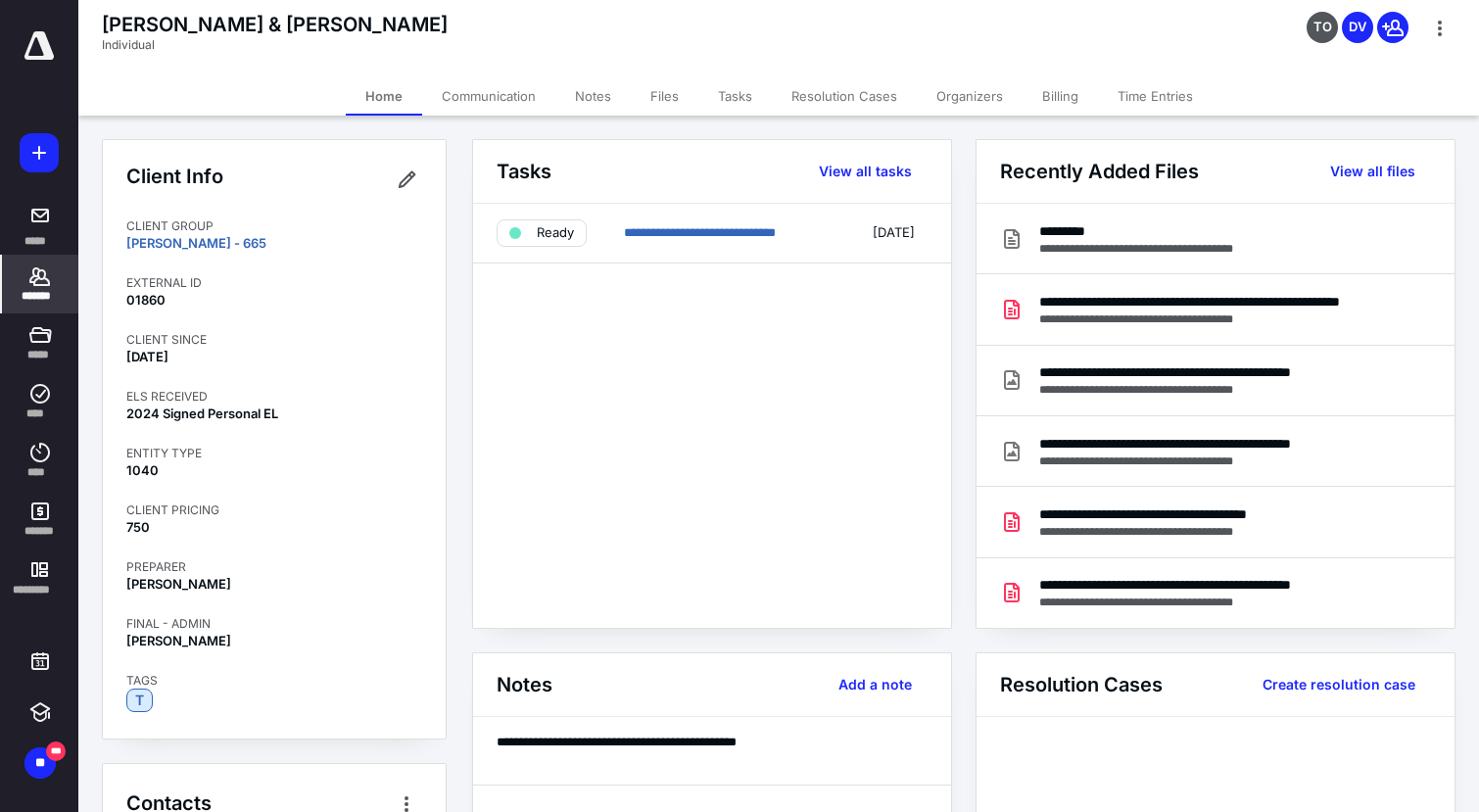 click on "Client Info CLIENT GROUP [PERSON_NAME] - 665 EXTERNAL ID 01860 CLIENT SINCE [DATE]  ELS RECEIVED  2024 Signed Personal EL ENTITY TYPE 1040 CLIENT PRICING 750 PREPARER Daria Vatrushkina FINAL - [PERSON_NAME] TAGS T" at bounding box center [274, 439] 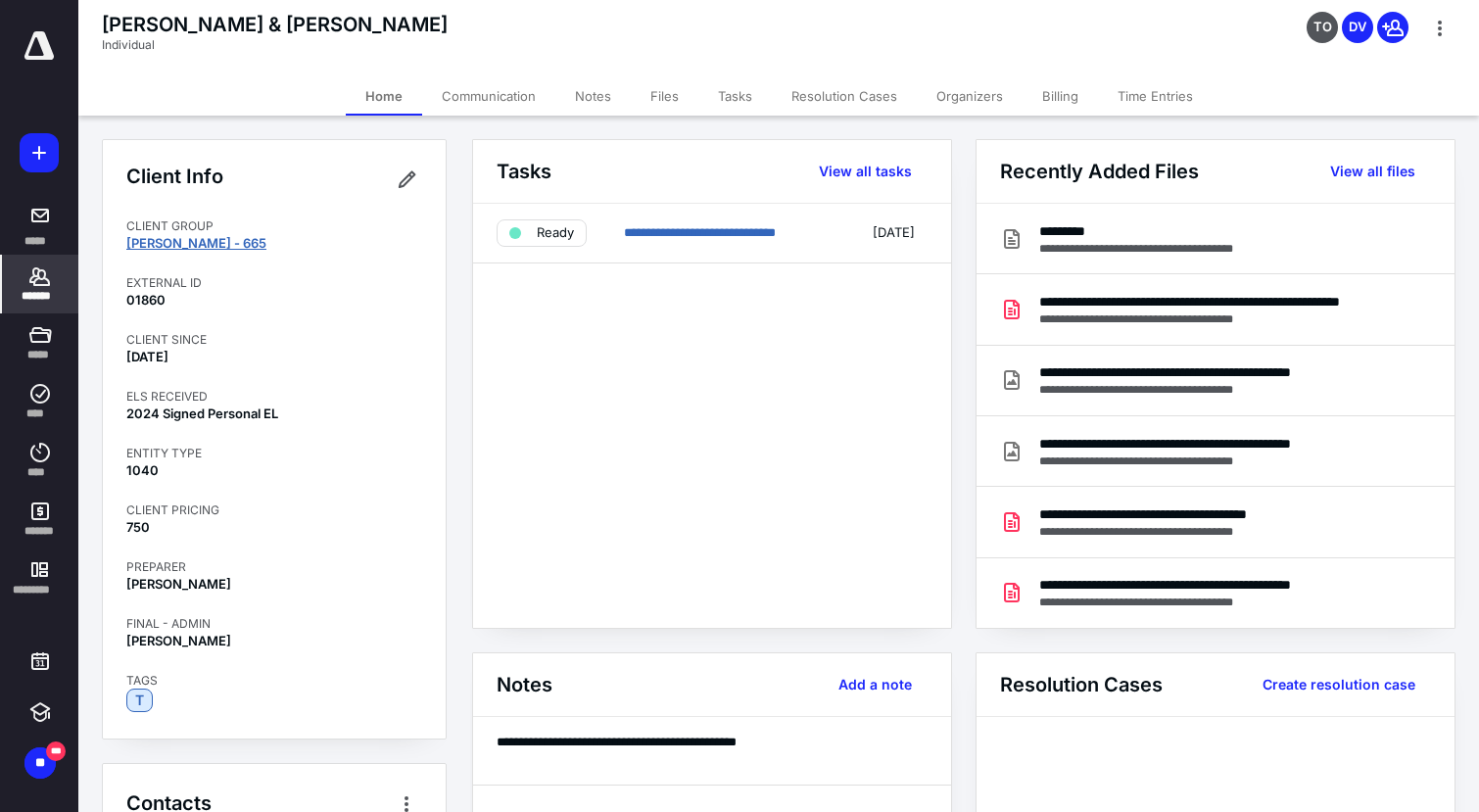 click on "[PERSON_NAME] - 665" at bounding box center (196, 243) 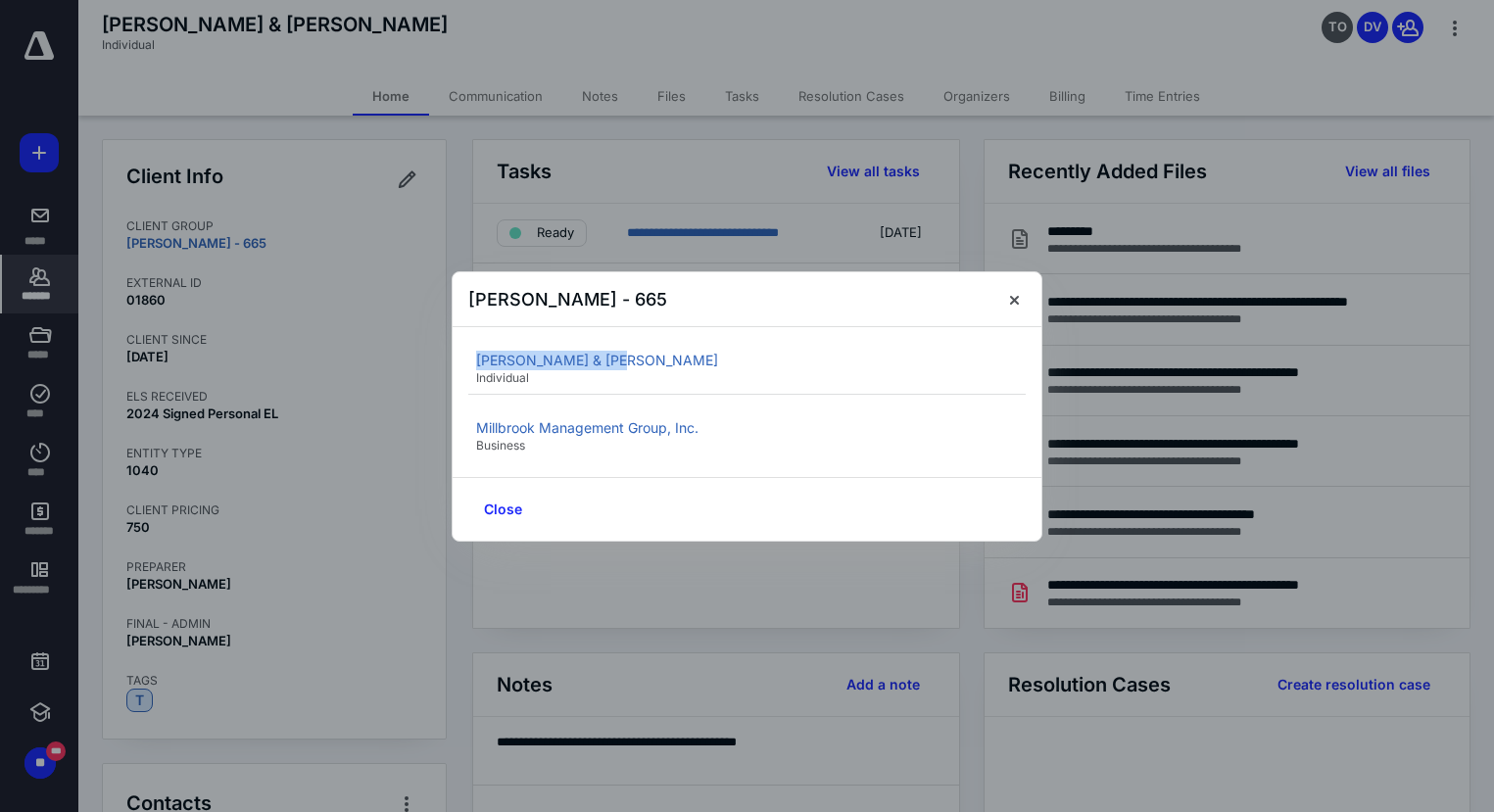 drag, startPoint x: 597, startPoint y: 360, endPoint x: 458, endPoint y: 364, distance: 139.05754 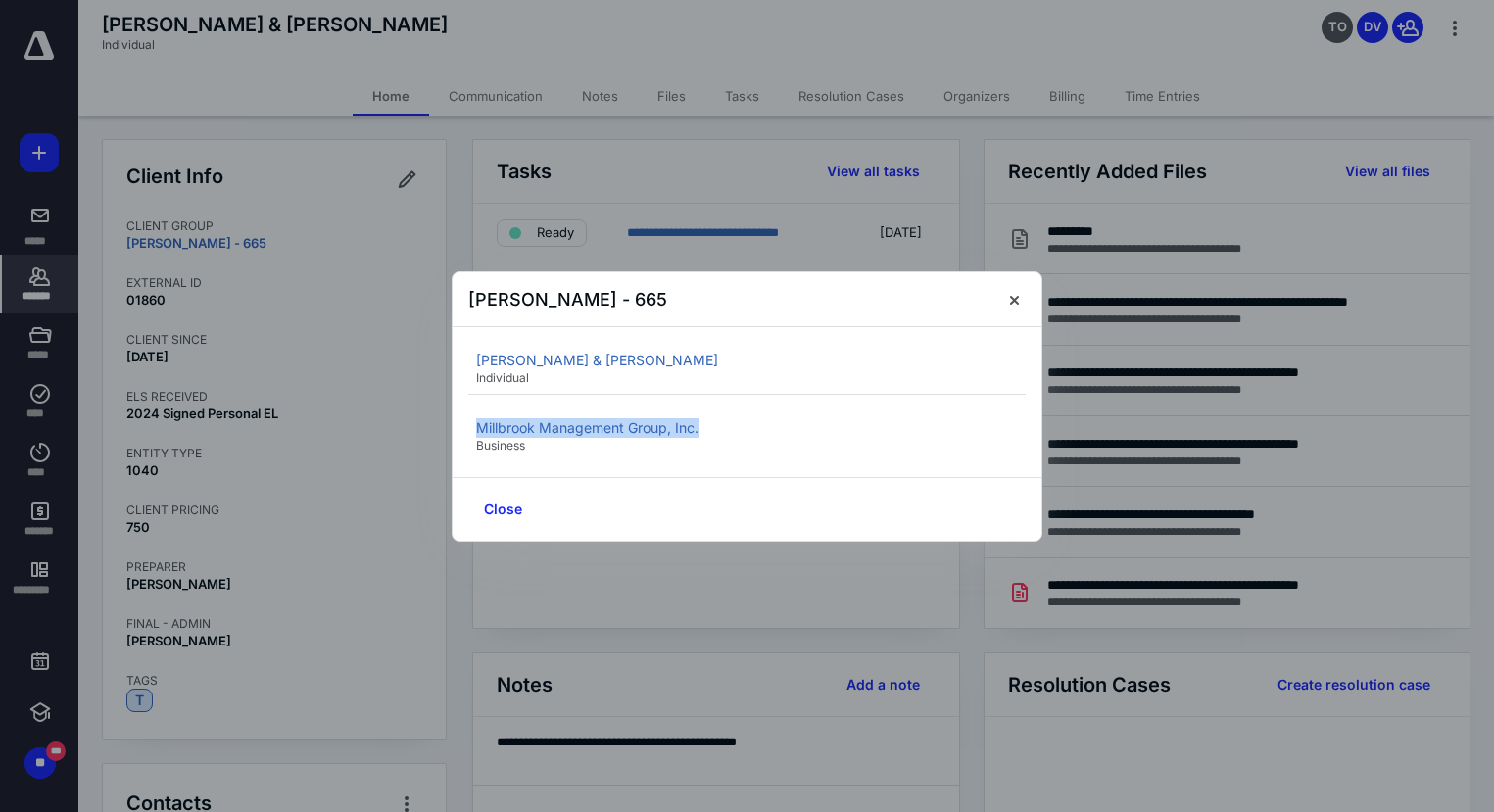 drag, startPoint x: 716, startPoint y: 428, endPoint x: 463, endPoint y: 426, distance: 253.00791 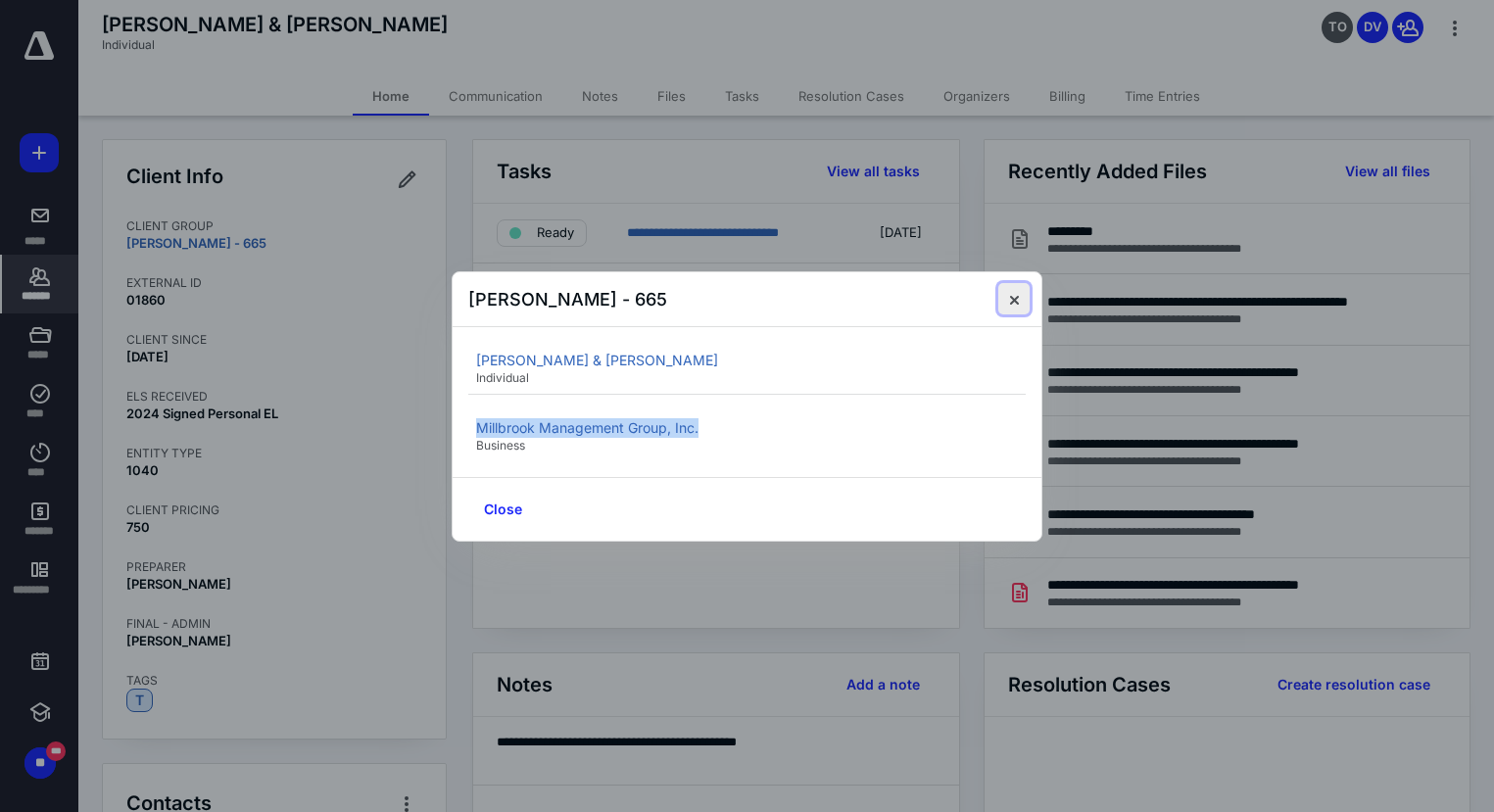 click at bounding box center [1014, 299] 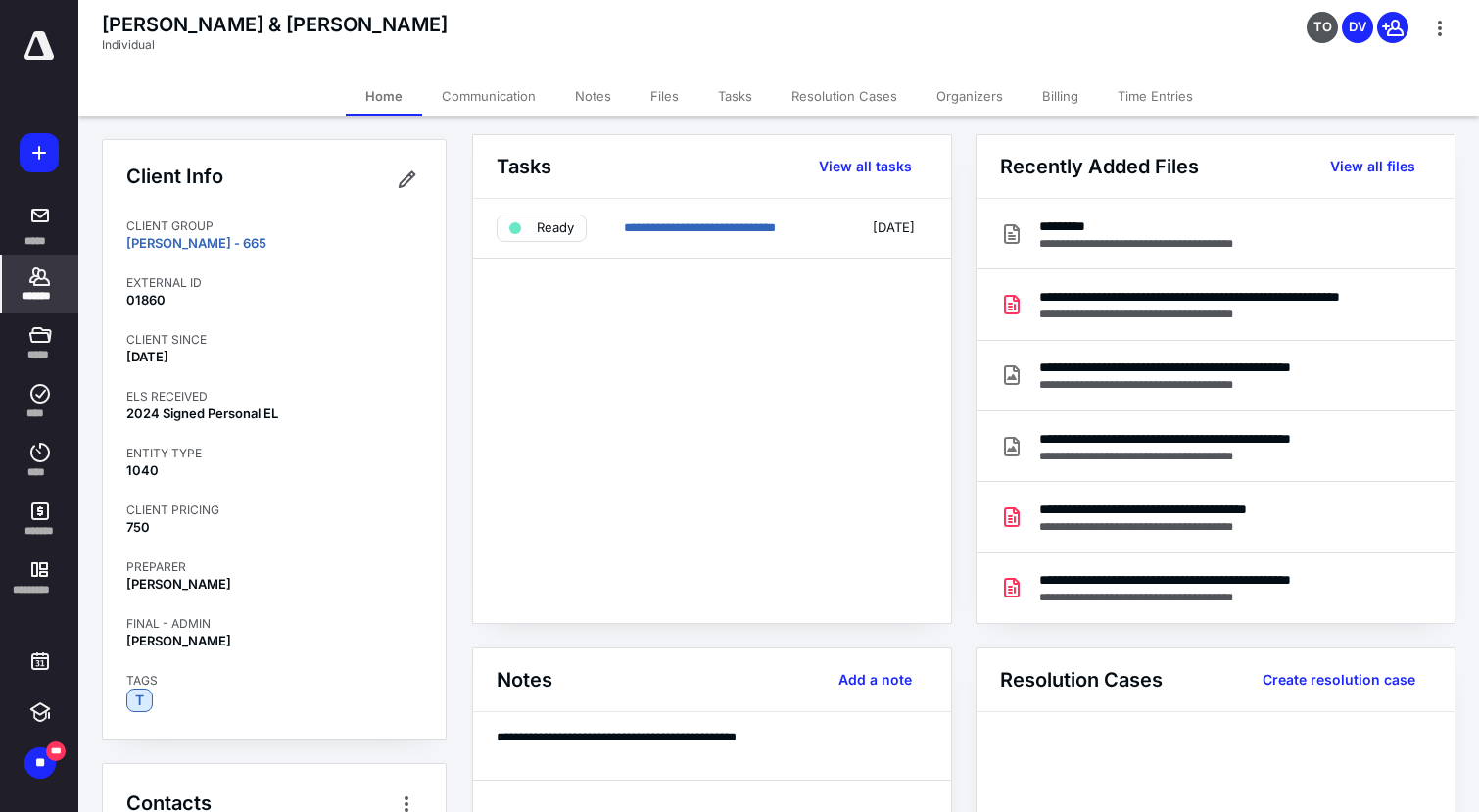 scroll, scrollTop: 0, scrollLeft: 0, axis: both 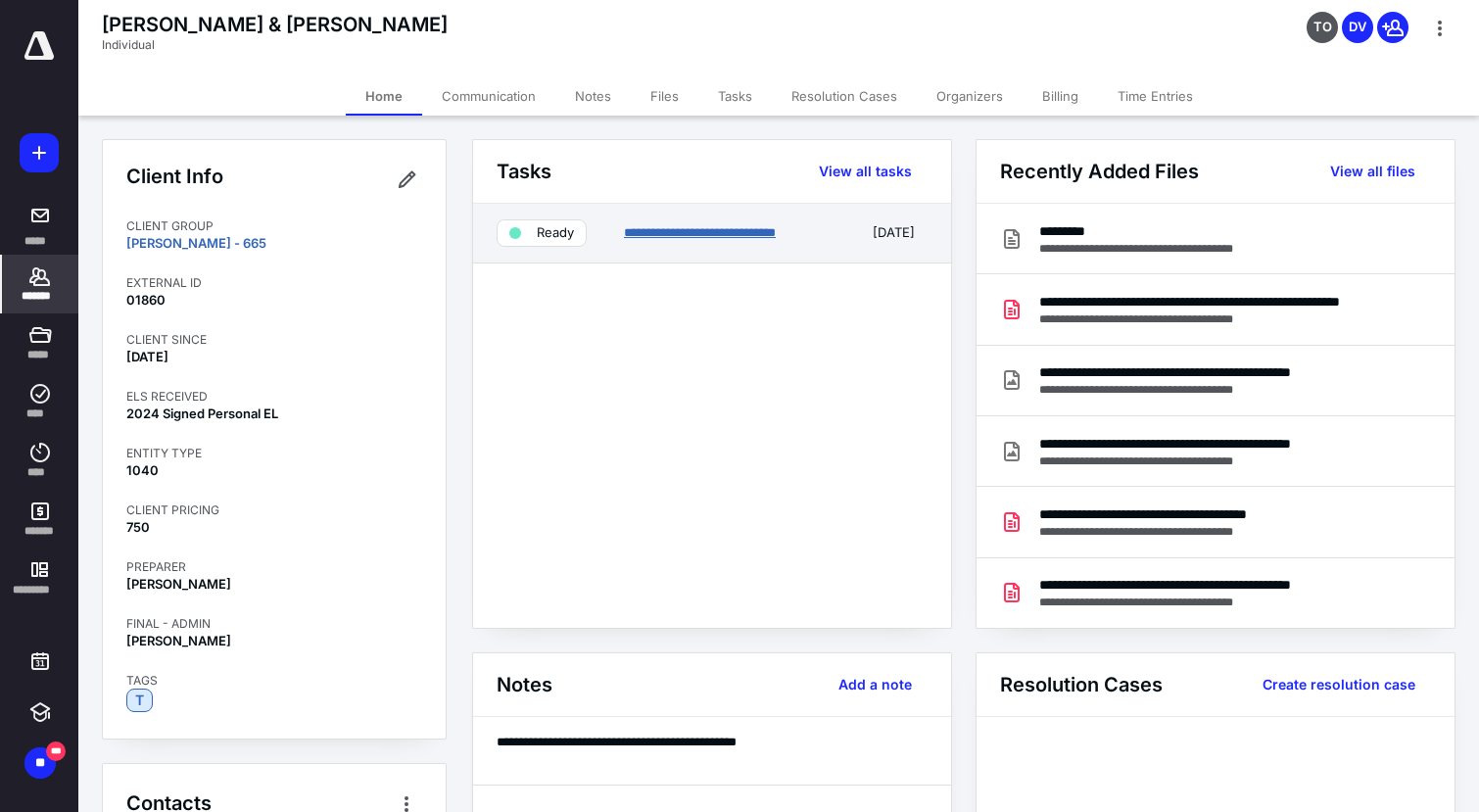click on "**********" at bounding box center [699, 232] 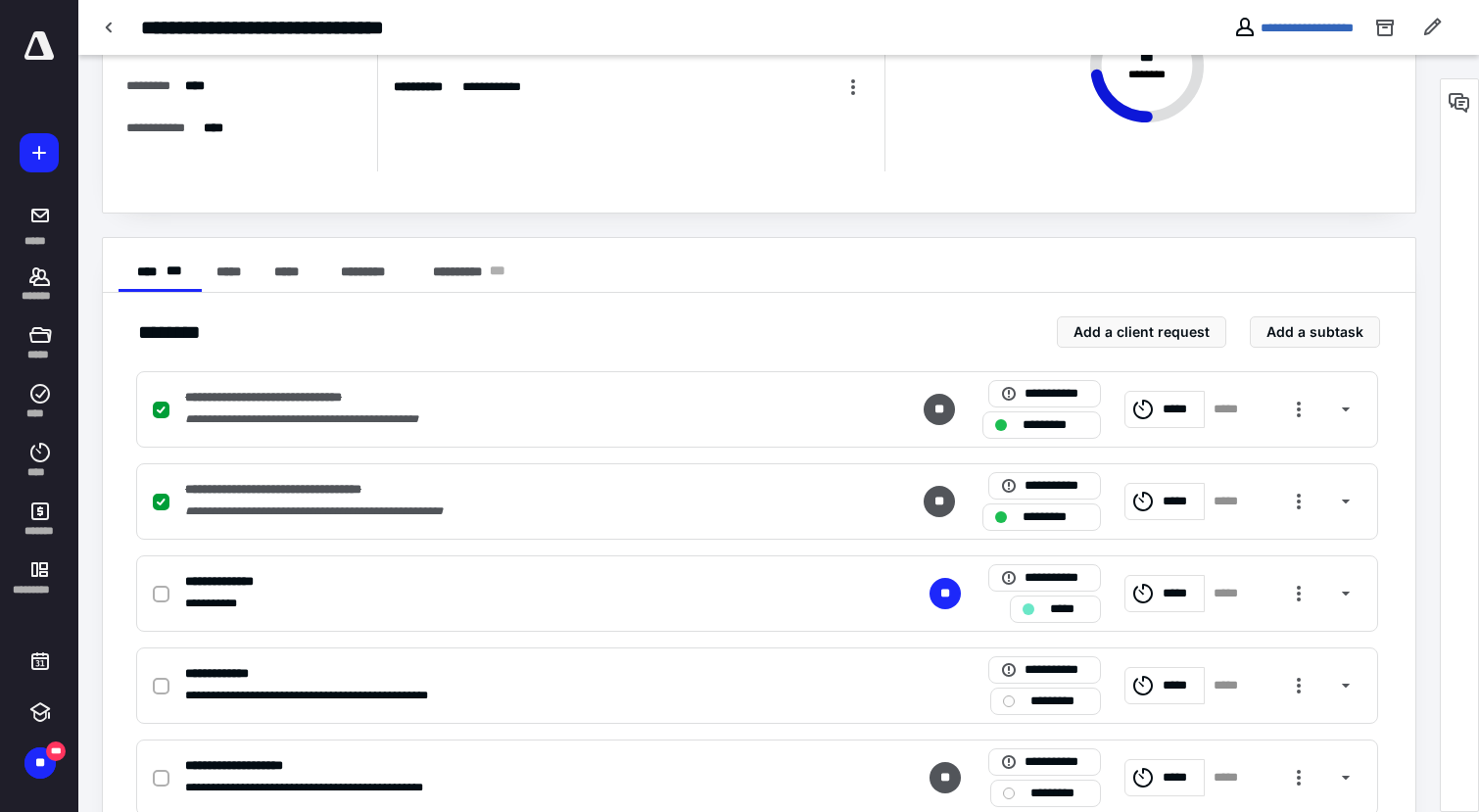 scroll, scrollTop: 196, scrollLeft: 0, axis: vertical 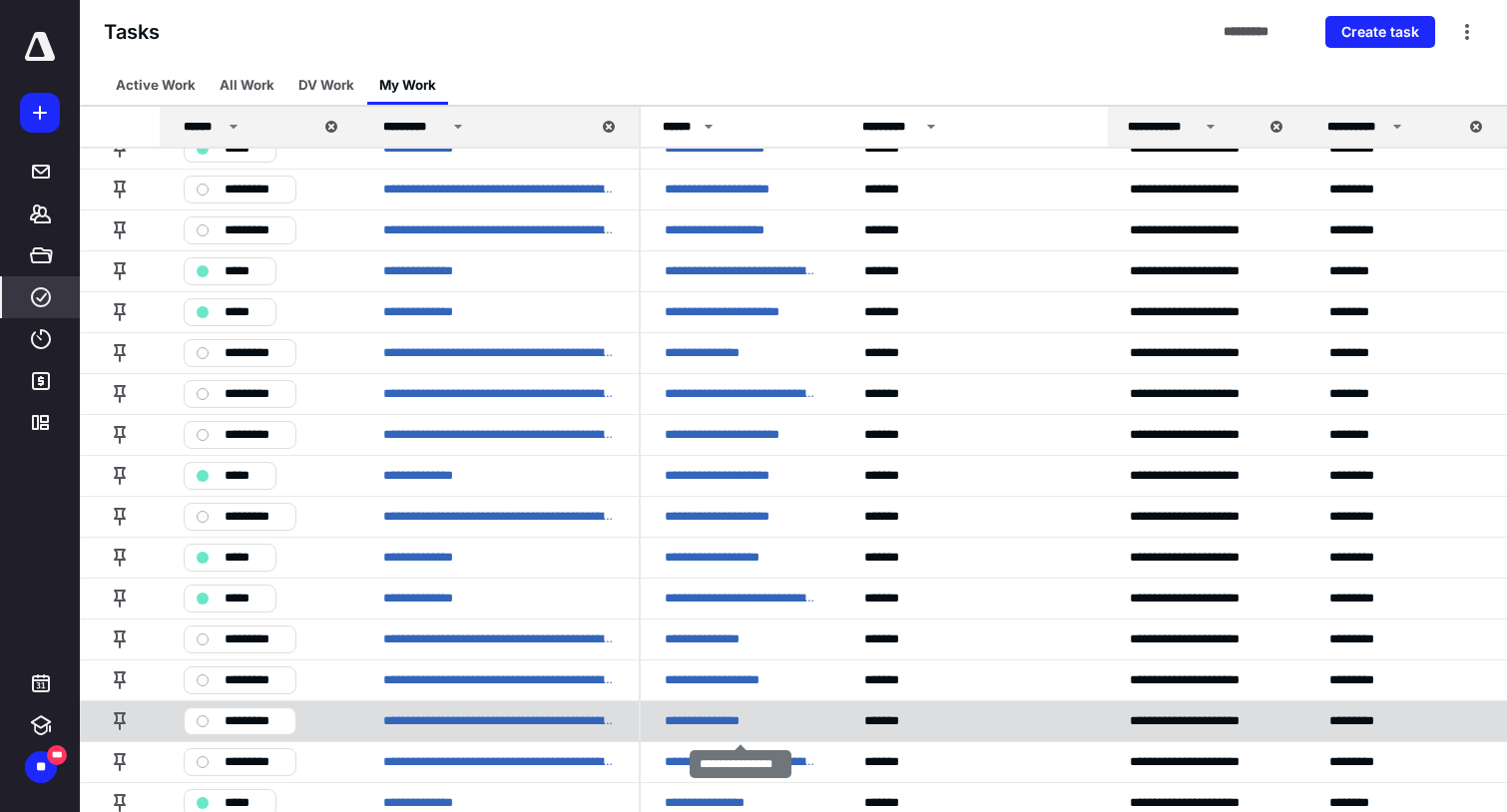 click on "**********" at bounding box center [709, 721] 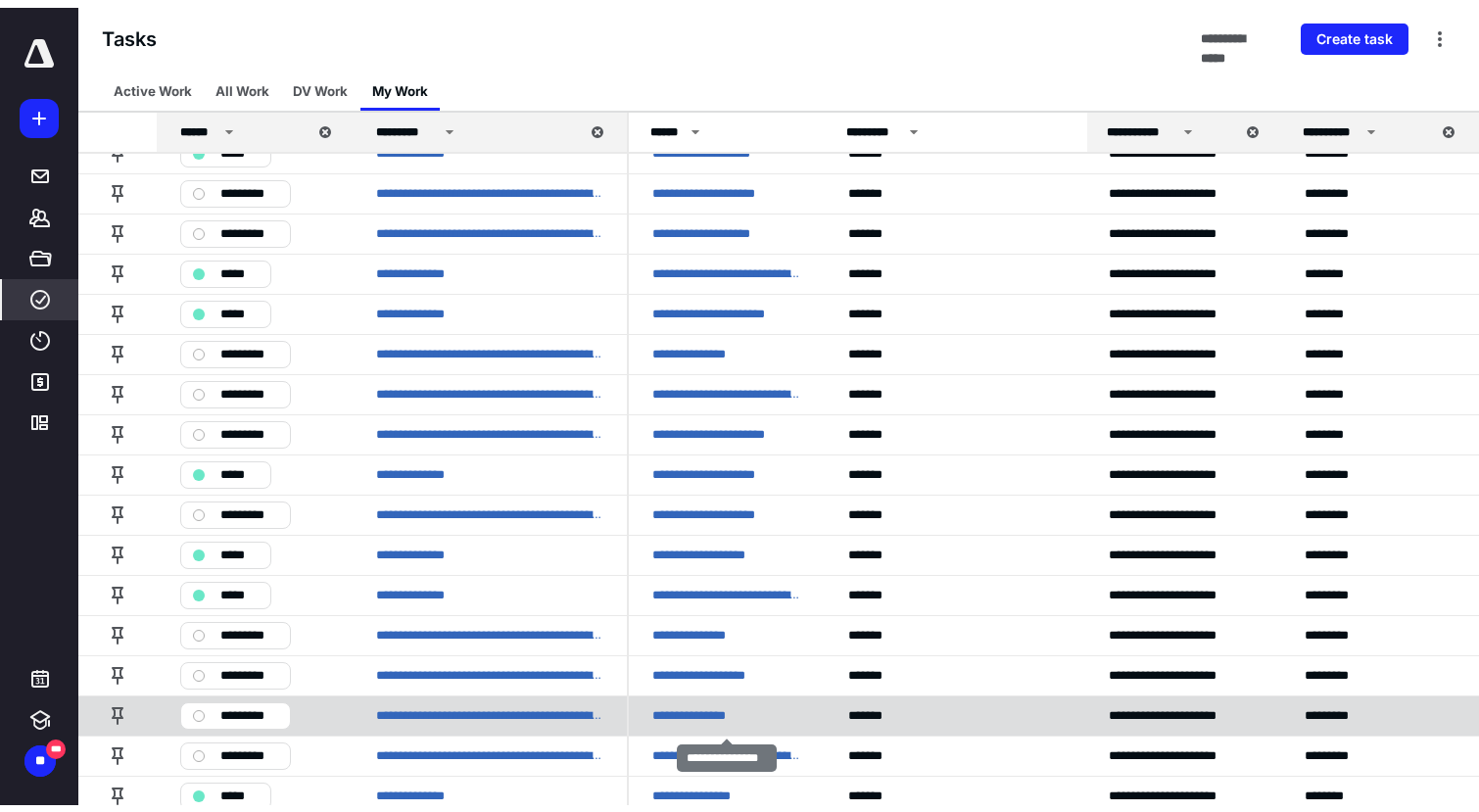 scroll, scrollTop: 0, scrollLeft: 0, axis: both 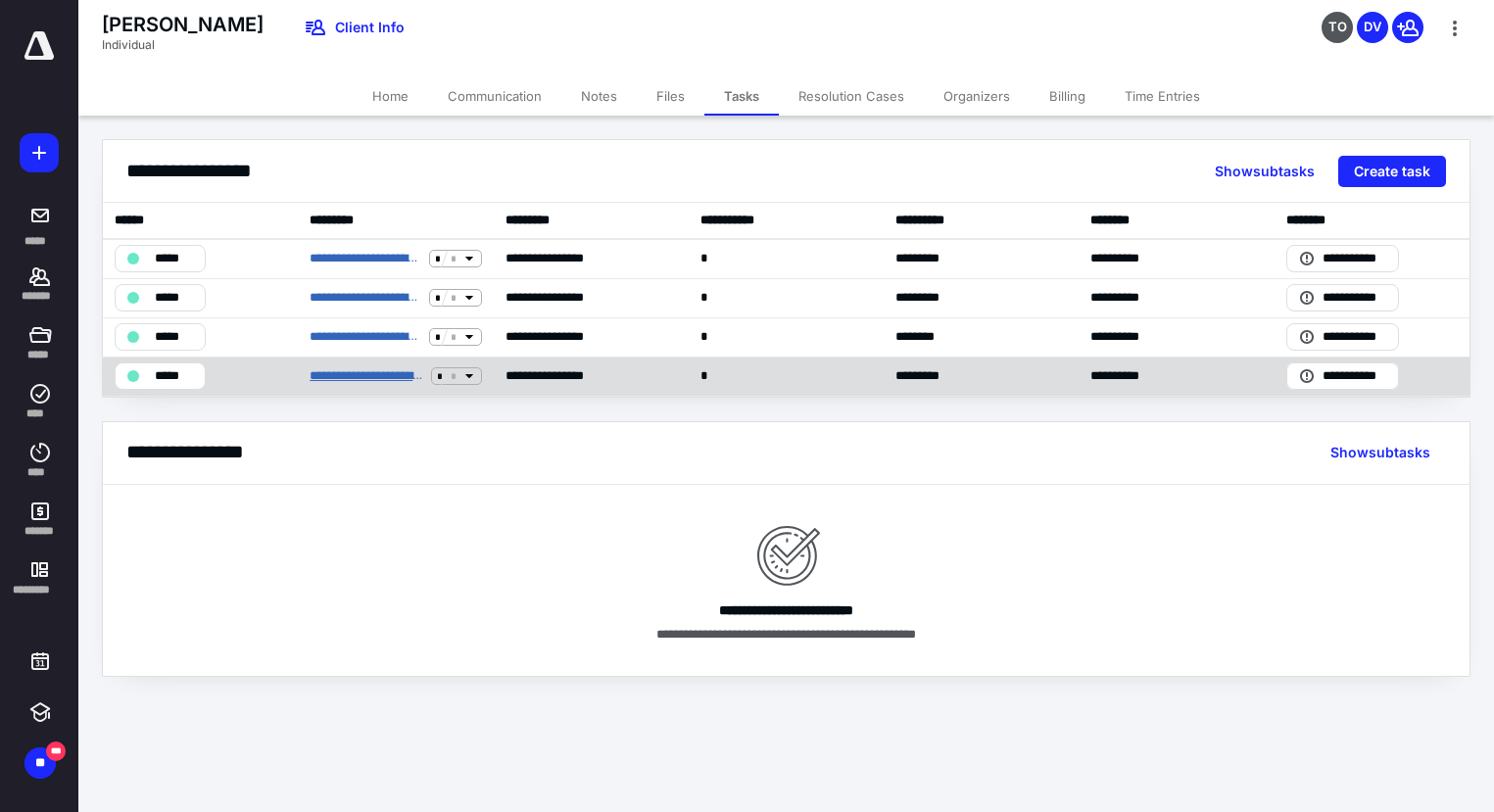 click on "**********" at bounding box center [366, 376] 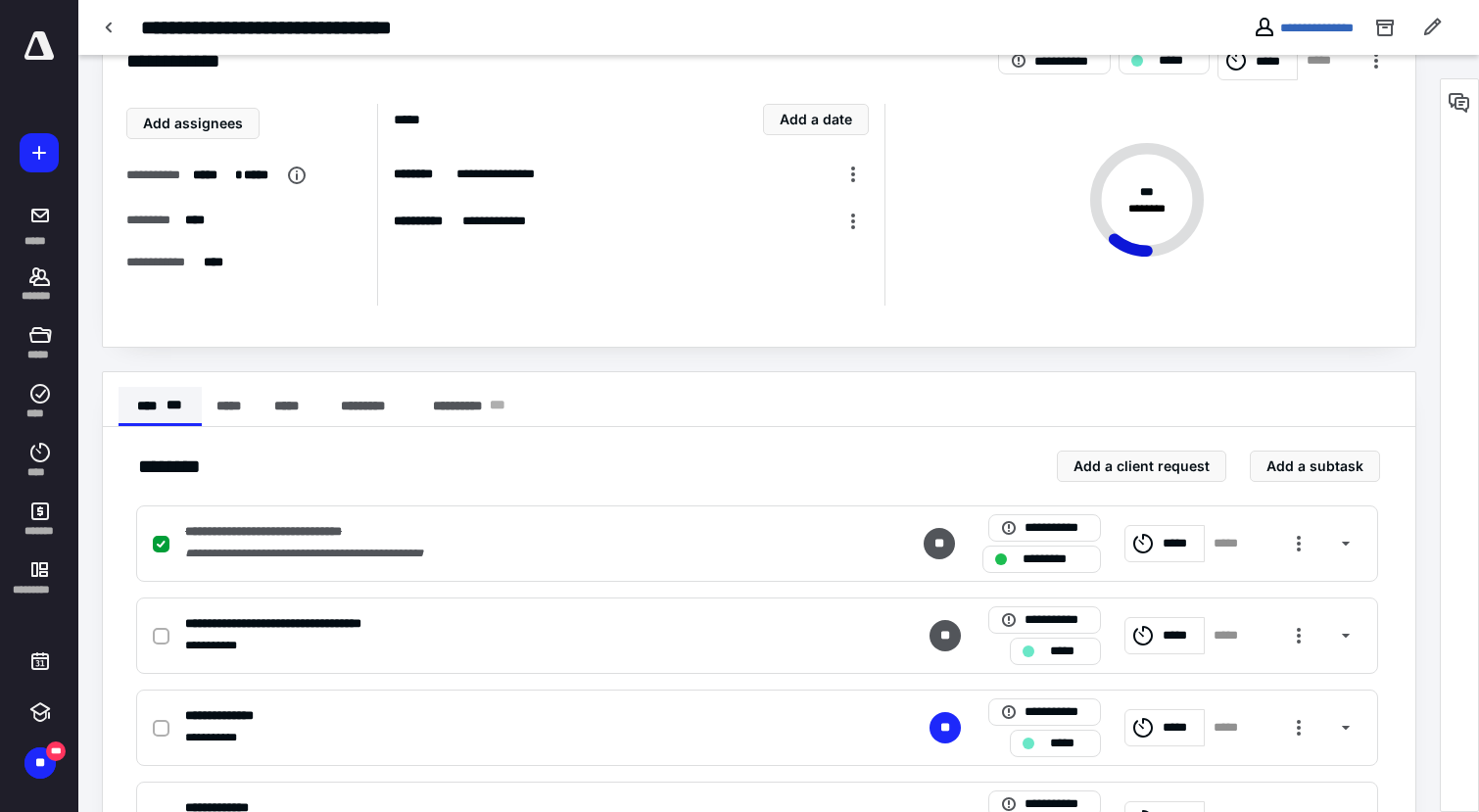 scroll, scrollTop: 196, scrollLeft: 0, axis: vertical 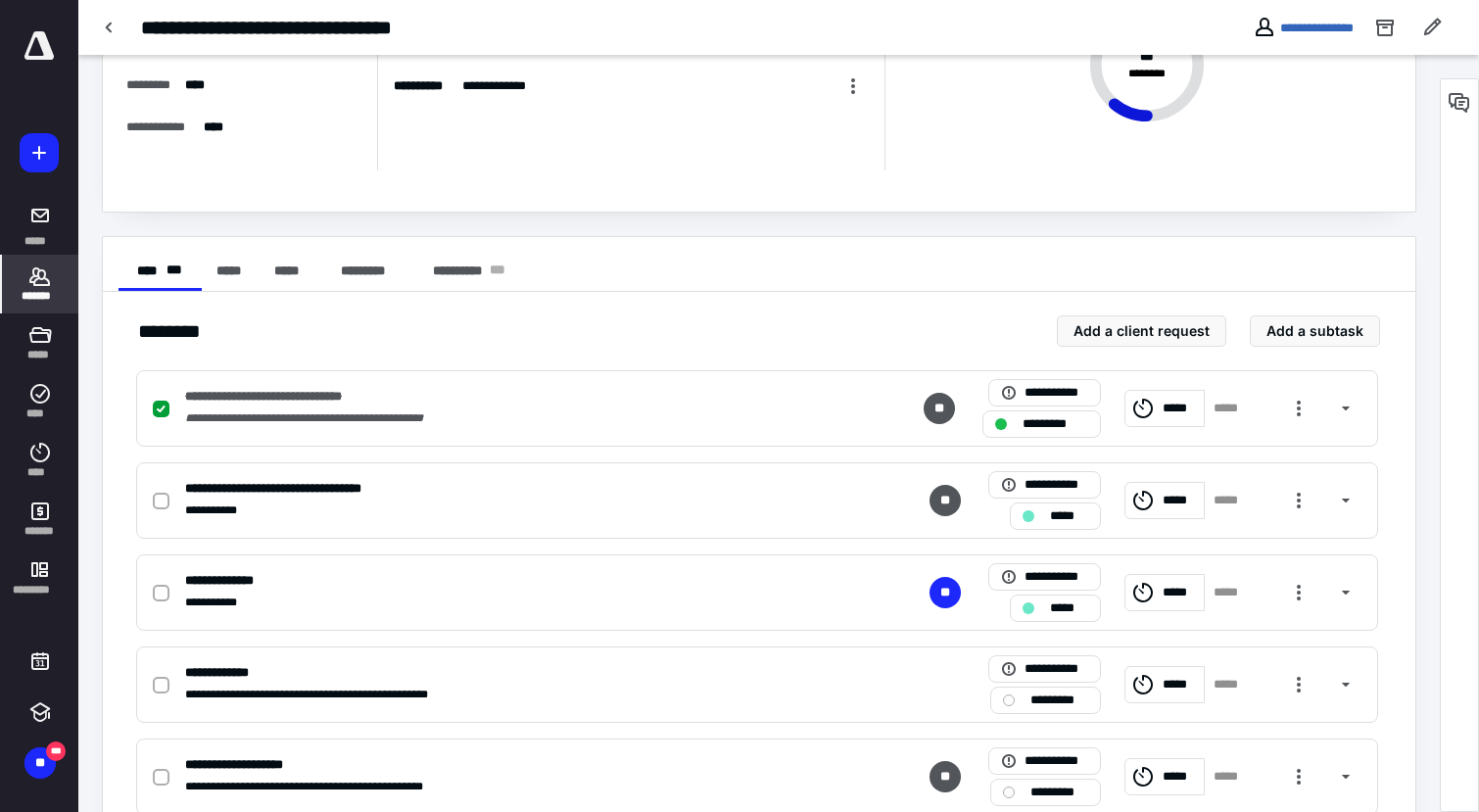 click on "*******" at bounding box center (40, 284) 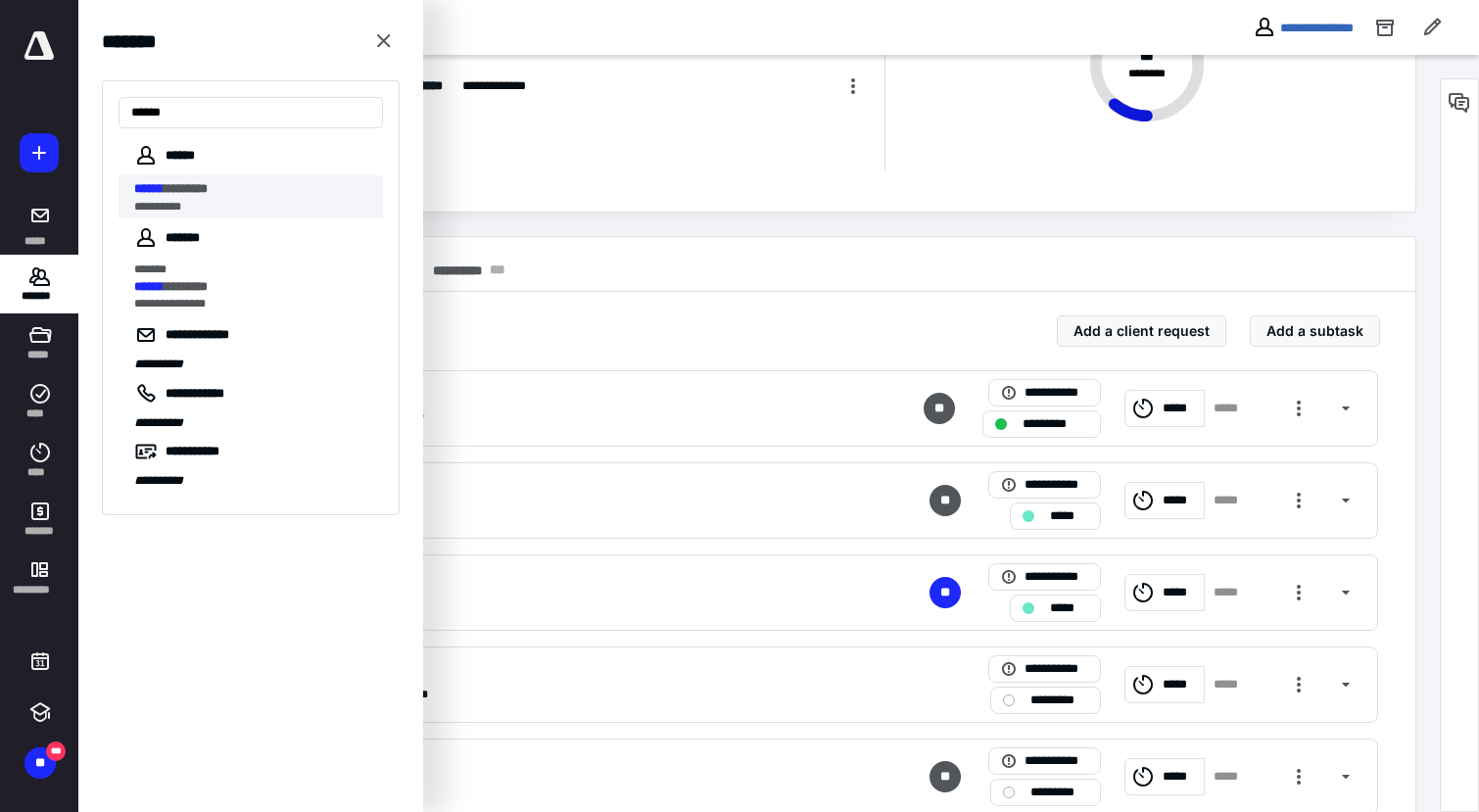 type on "******" 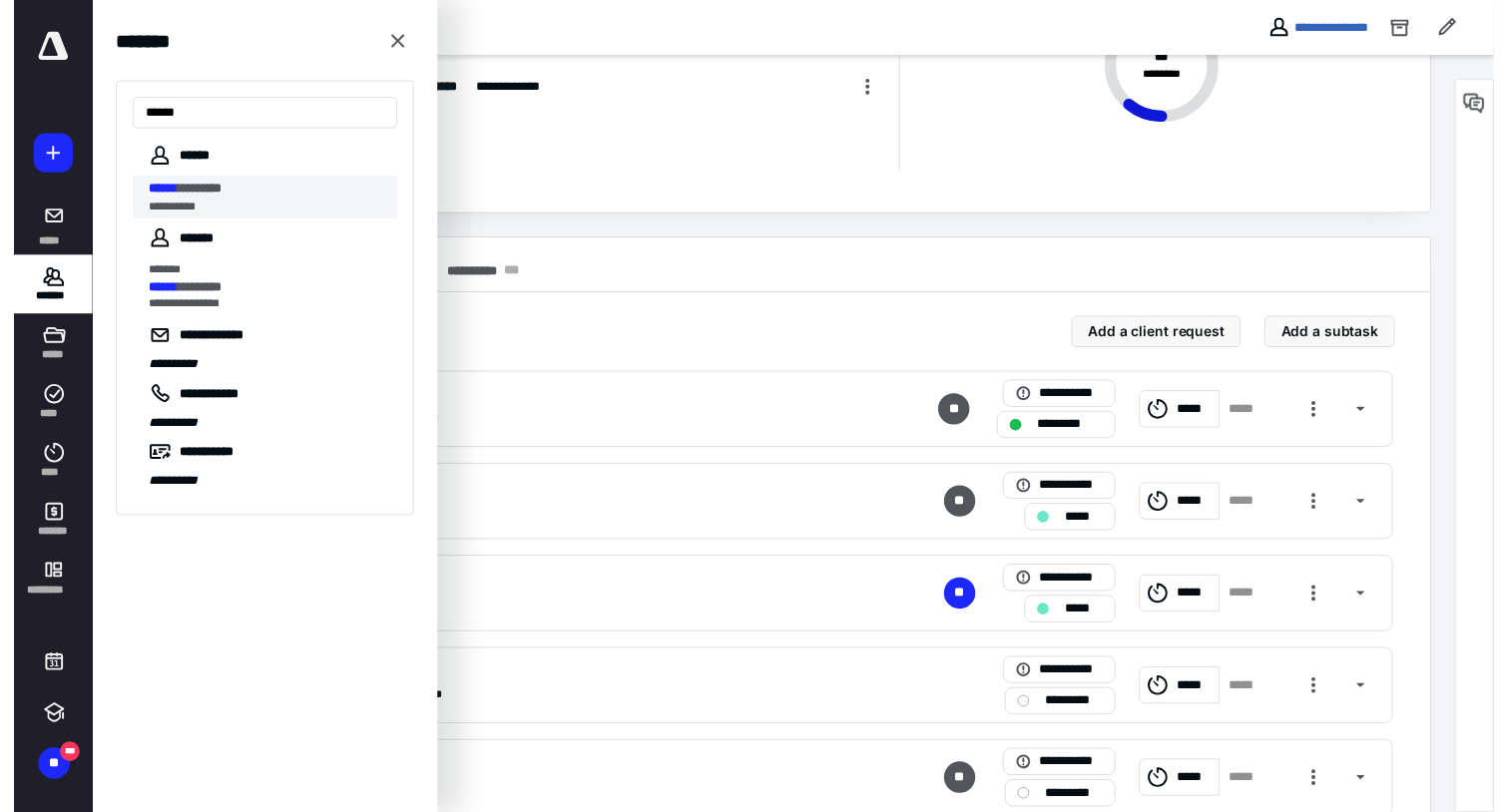 scroll, scrollTop: 0, scrollLeft: 0, axis: both 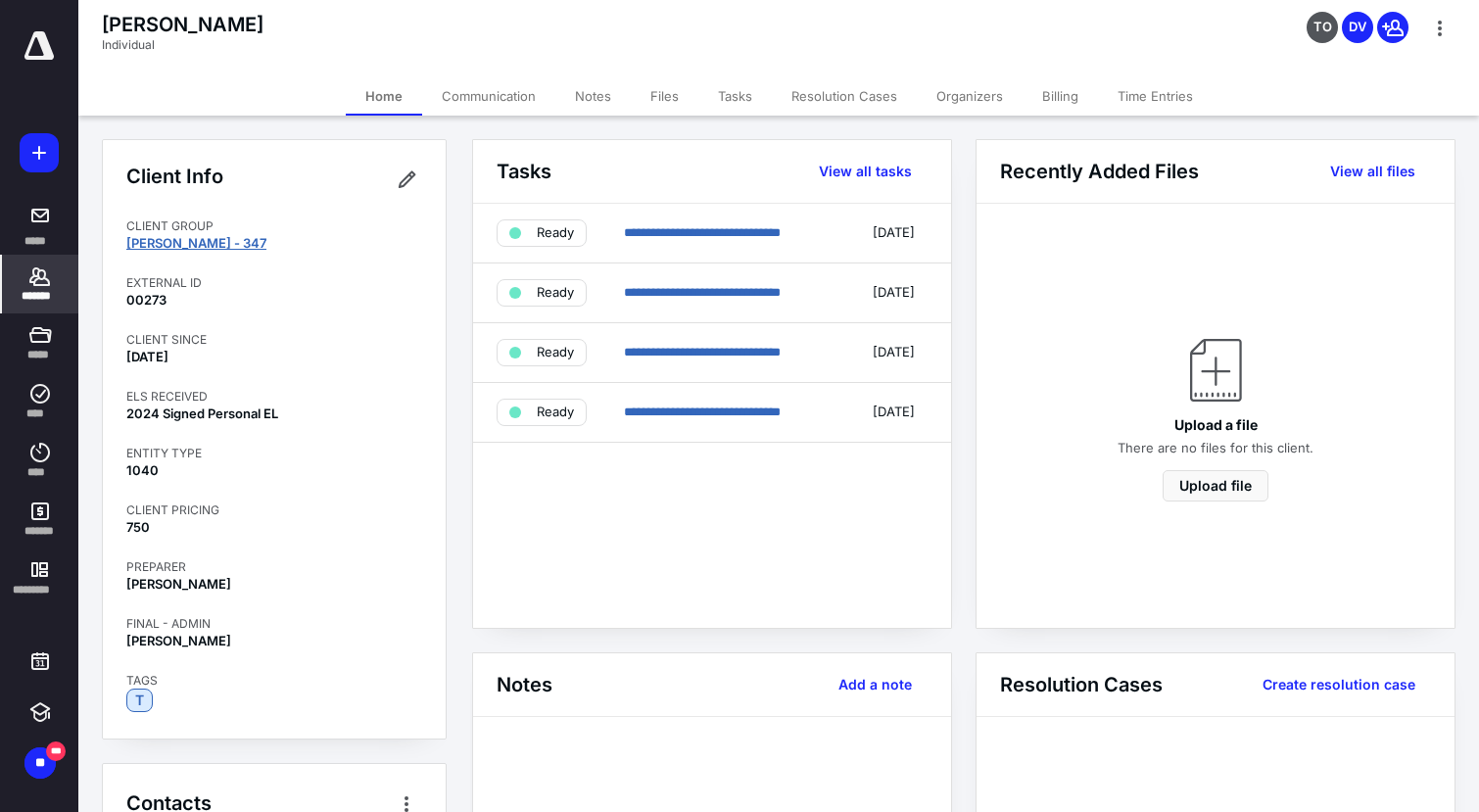 click on "[PERSON_NAME] - 347" at bounding box center [196, 243] 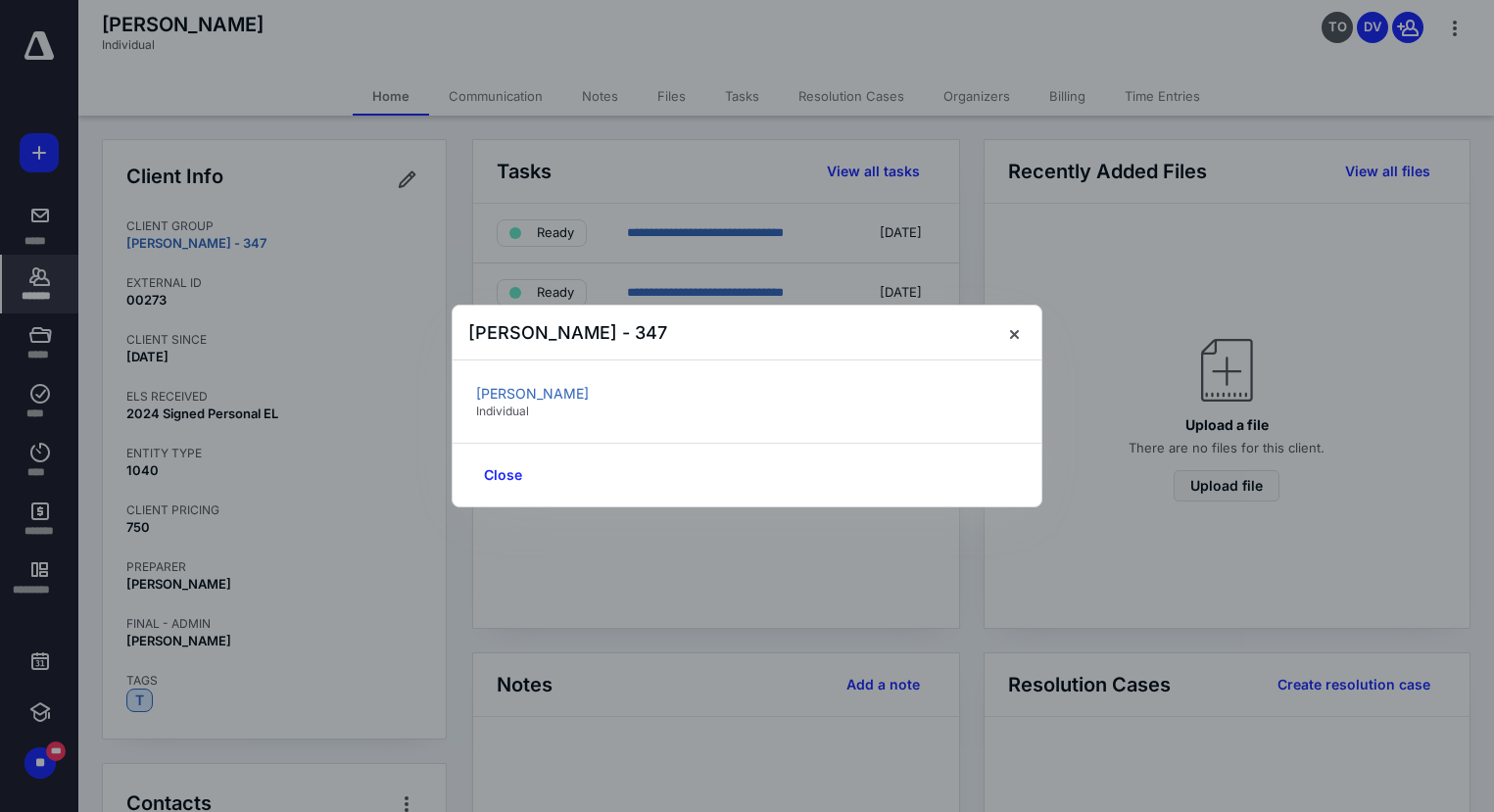 drag, startPoint x: 575, startPoint y: 395, endPoint x: 462, endPoint y: 400, distance: 113.11057 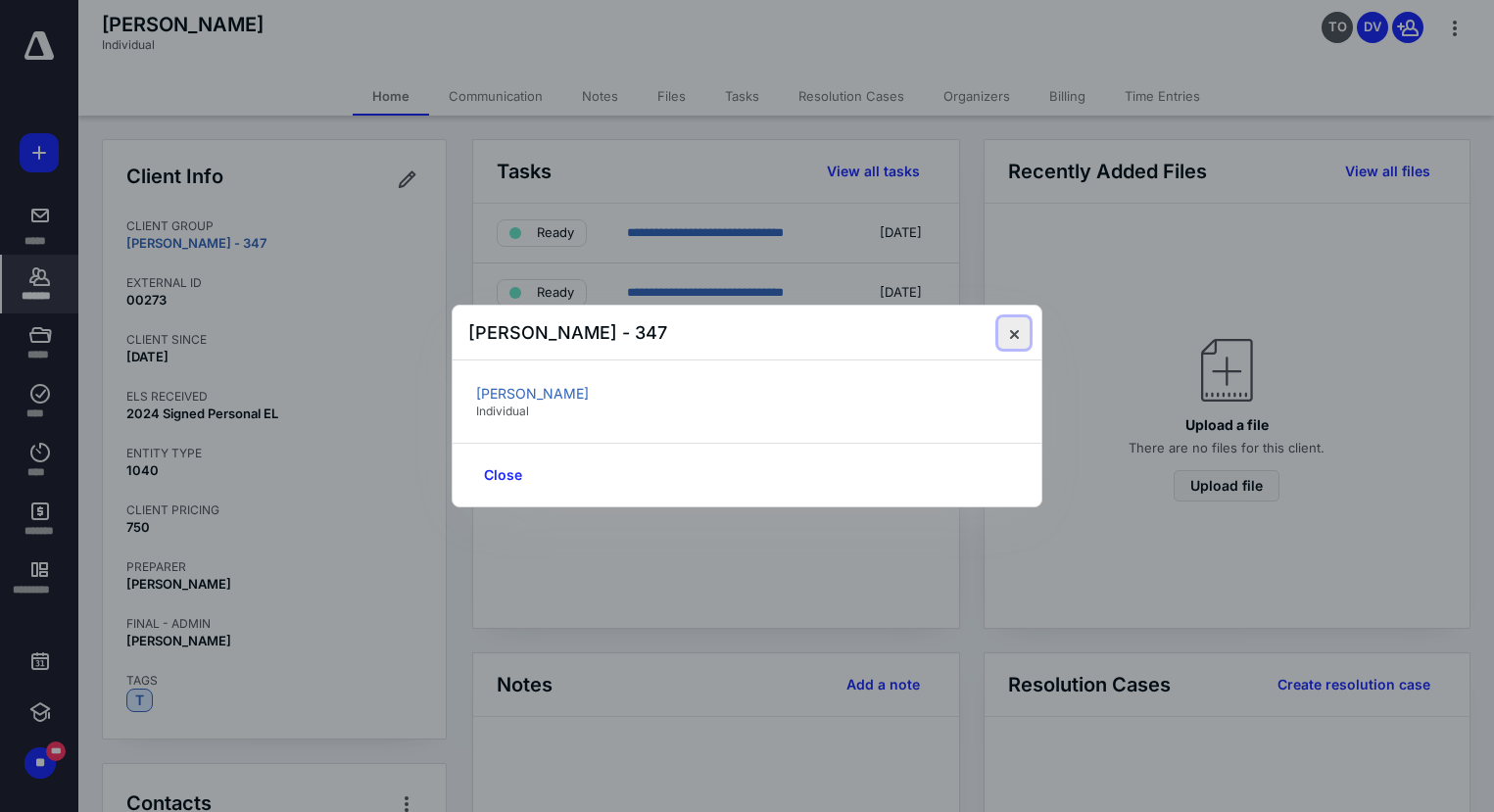 click at bounding box center (1014, 333) 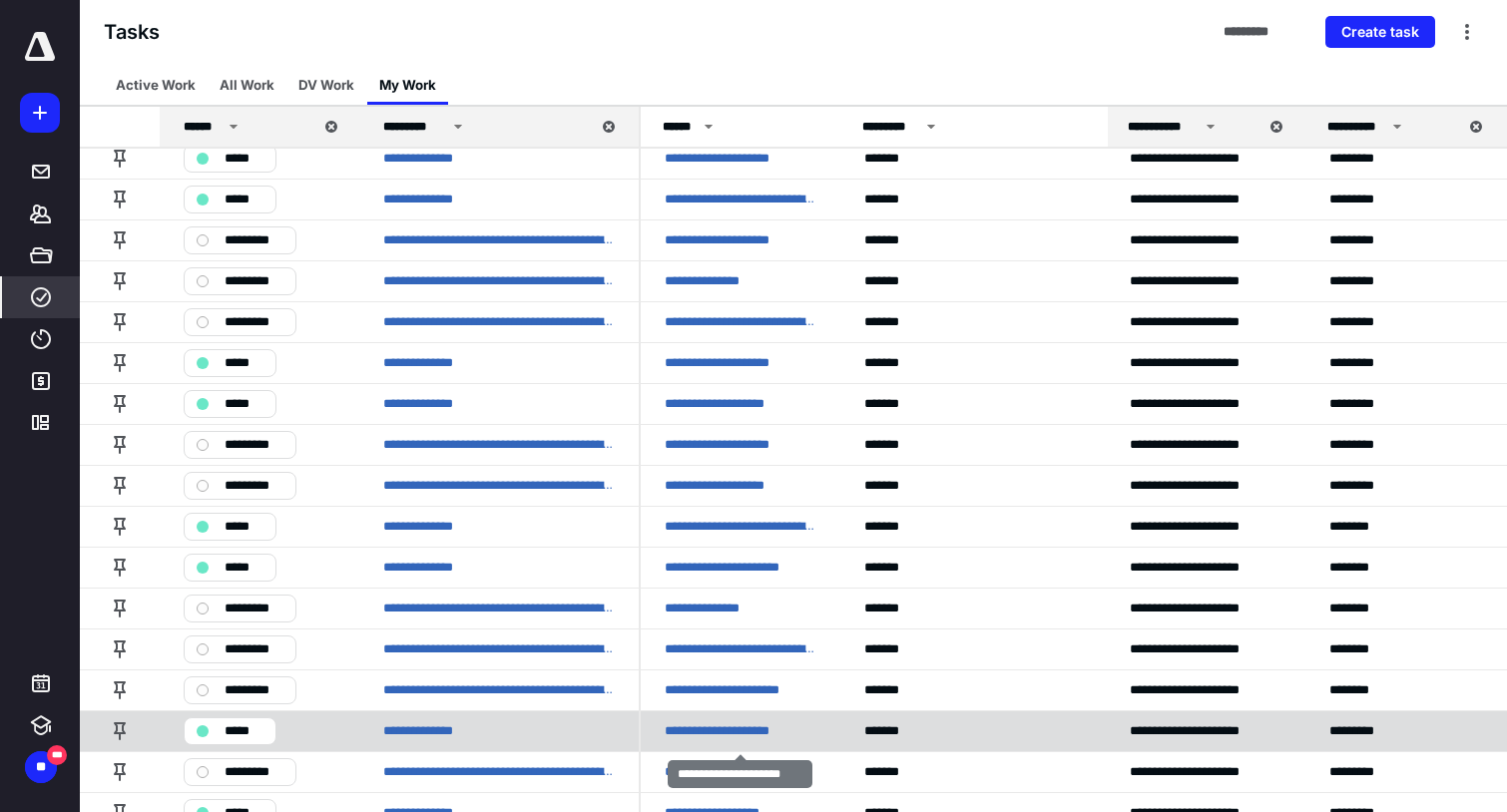scroll, scrollTop: 100, scrollLeft: 0, axis: vertical 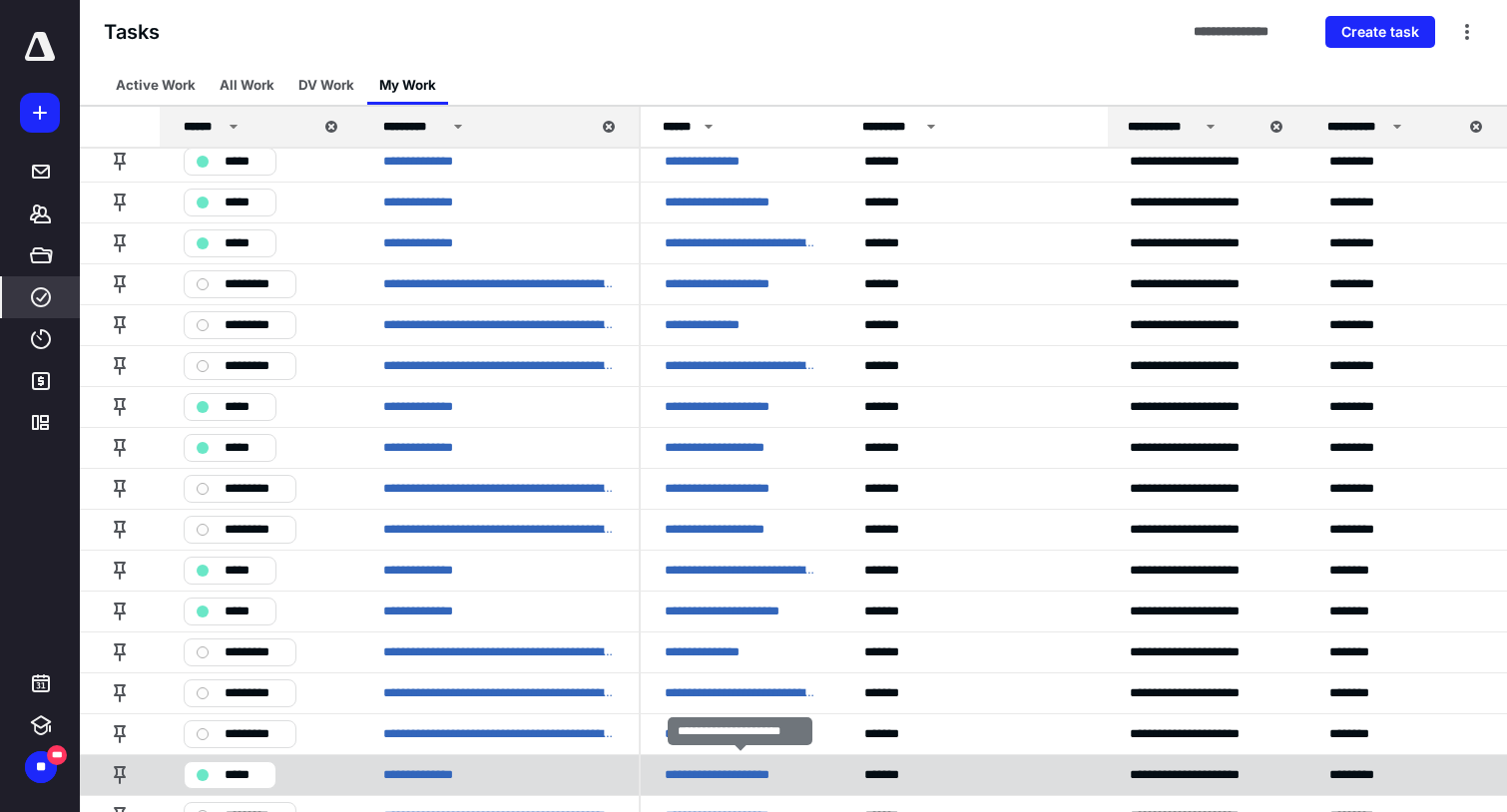 drag, startPoint x: 806, startPoint y: 775, endPoint x: 698, endPoint y: 781, distance: 108.166538 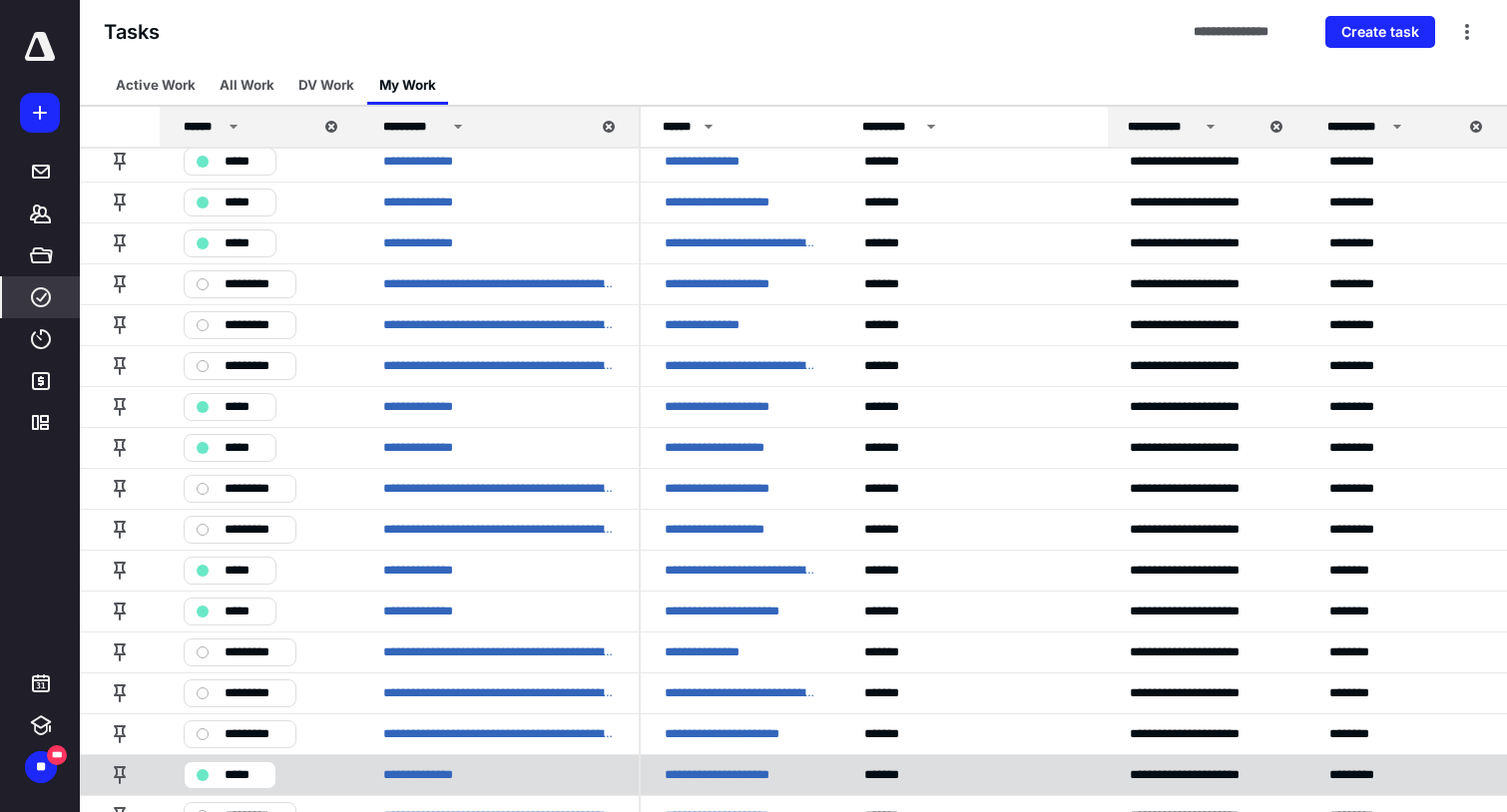 click on "**********" at bounding box center (732, 775) 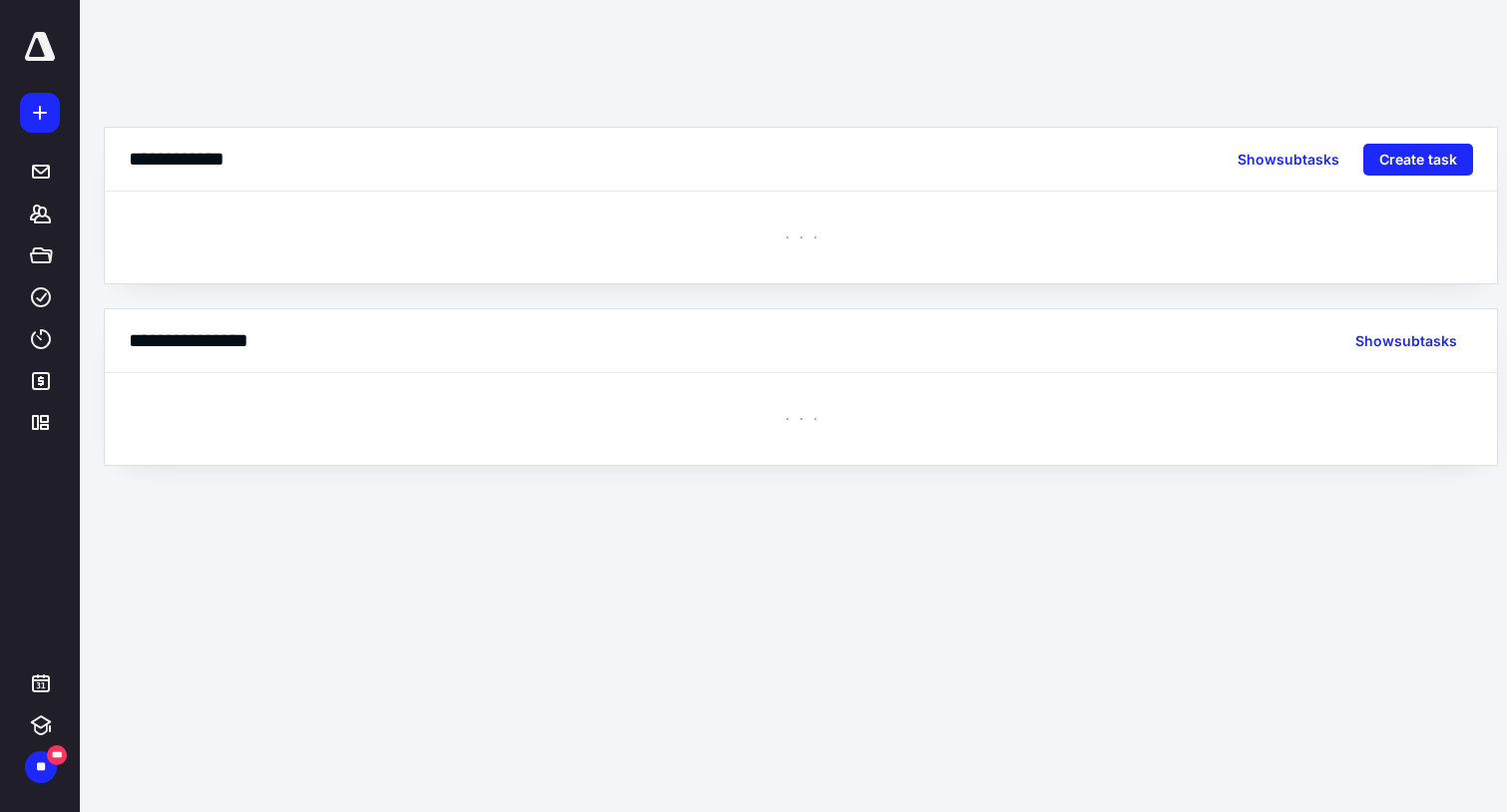 scroll, scrollTop: 0, scrollLeft: 0, axis: both 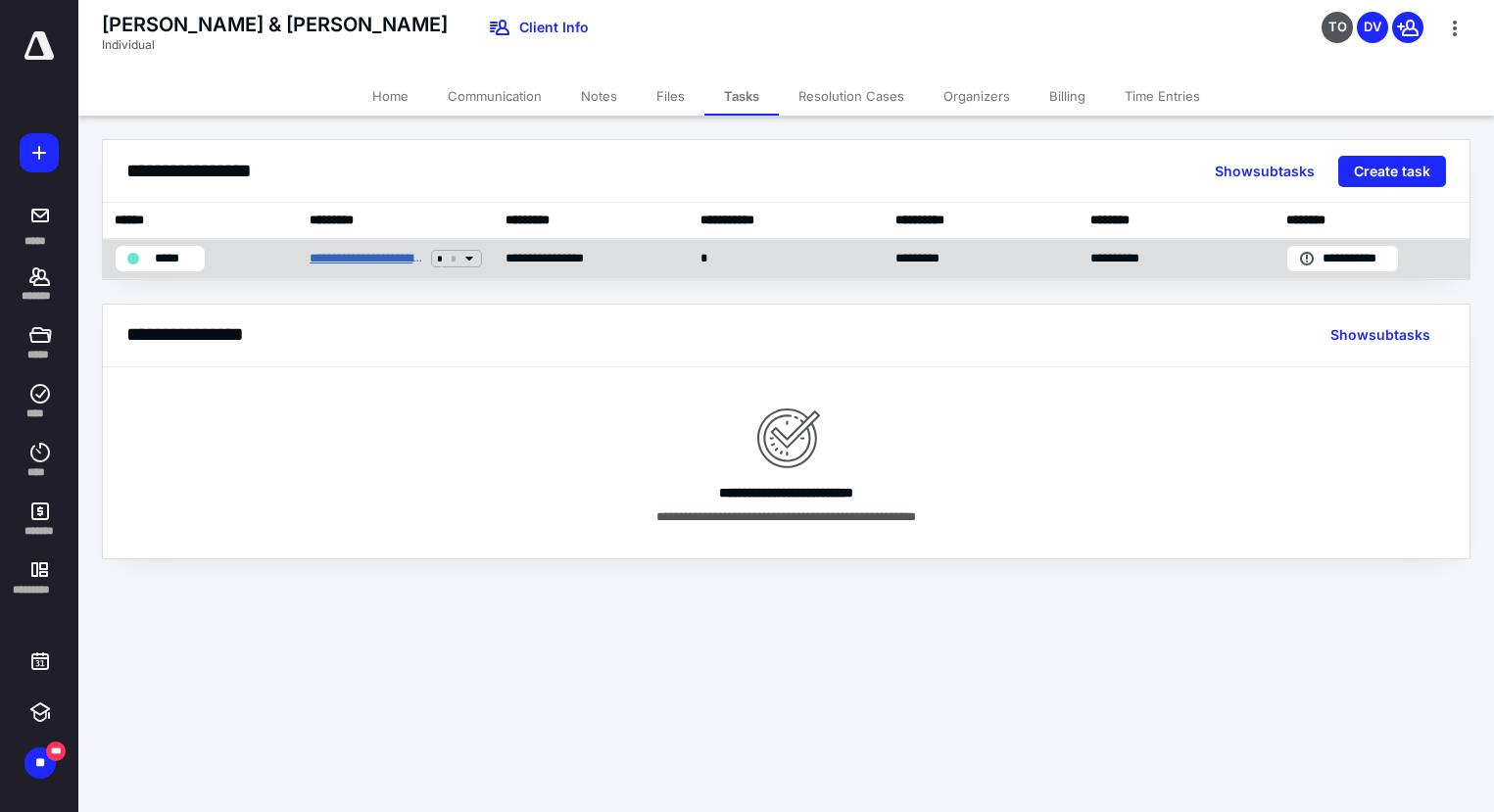 click on "**********" at bounding box center (366, 259) 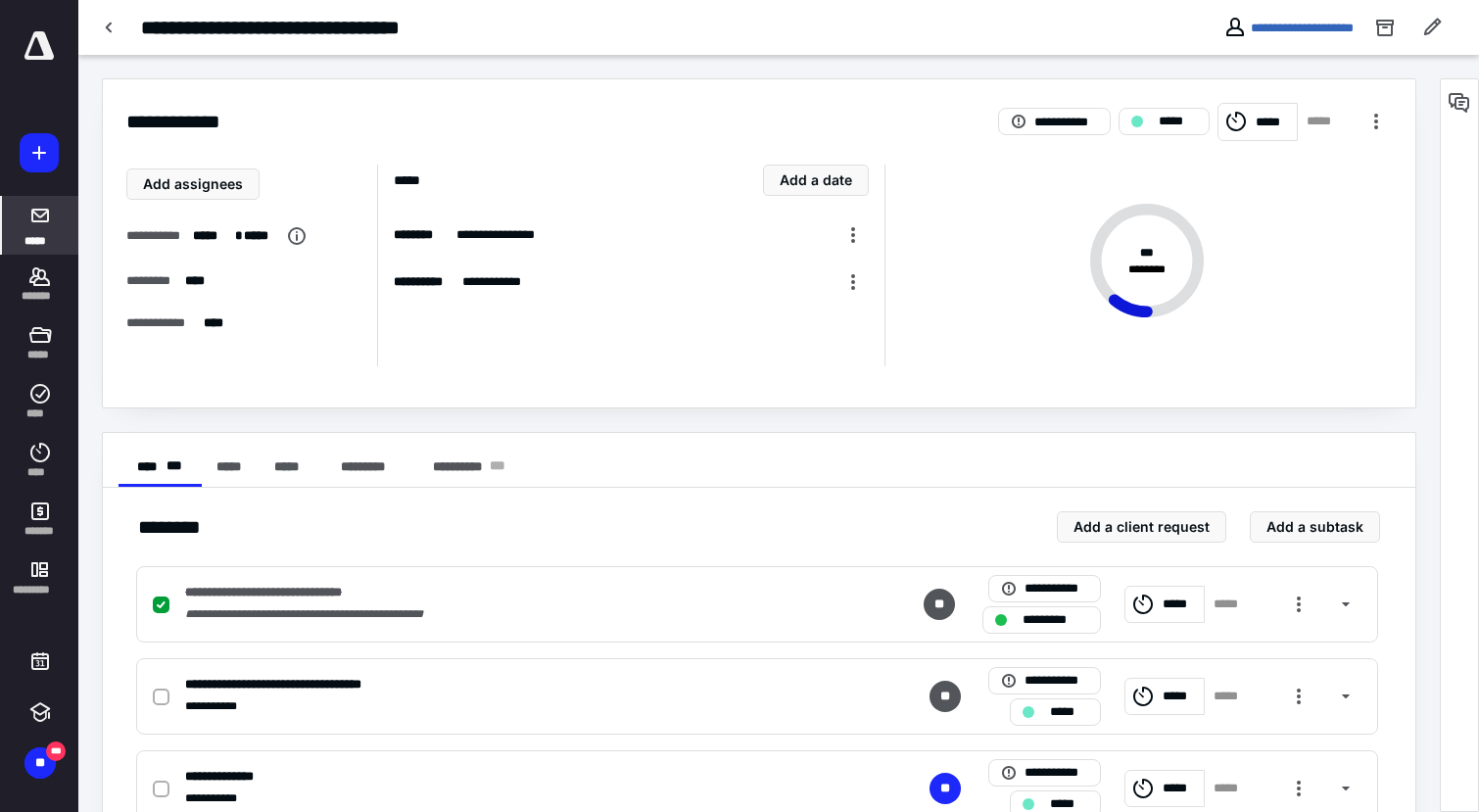 click on "*****" at bounding box center [40, 225] 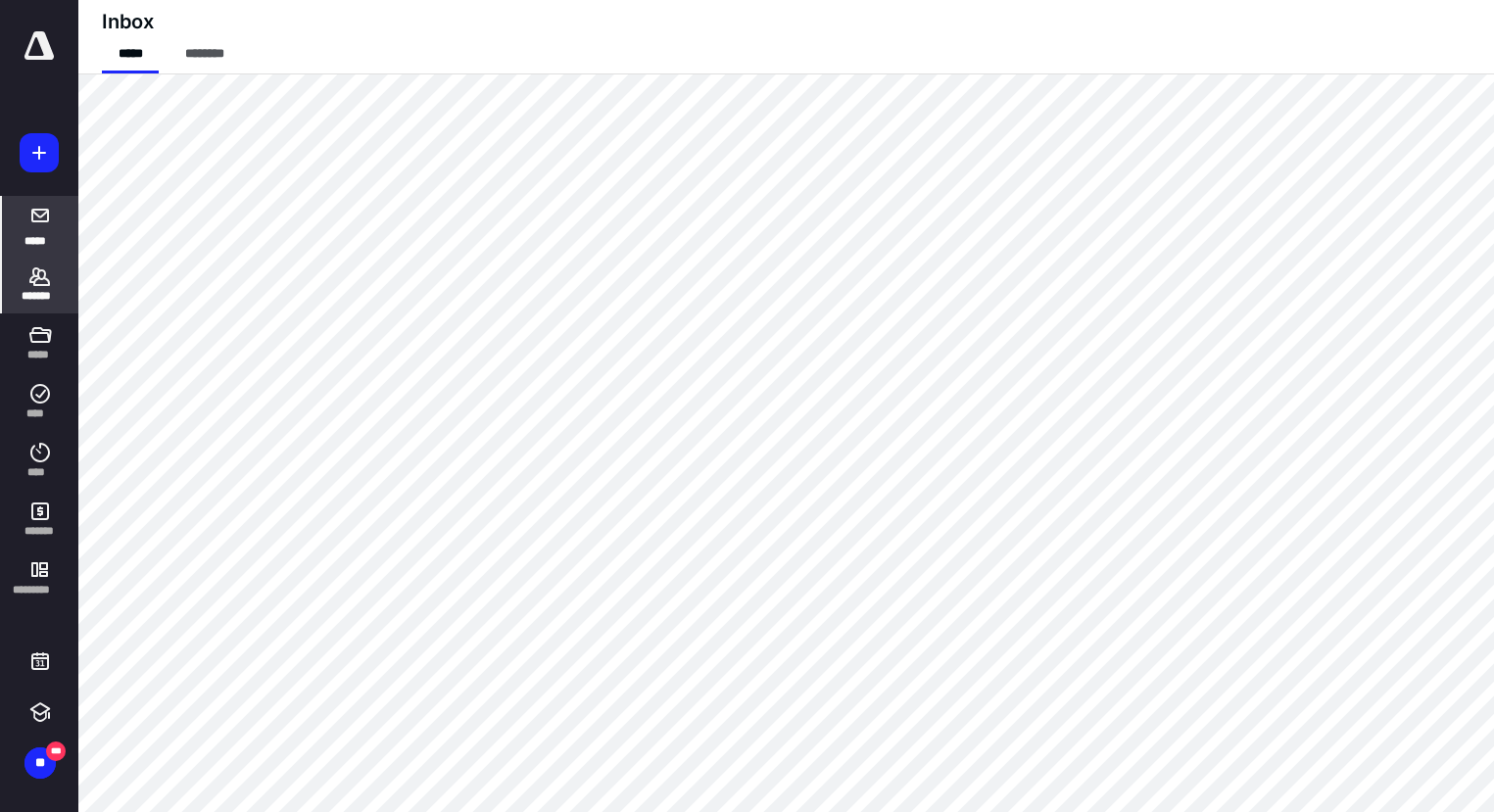 click 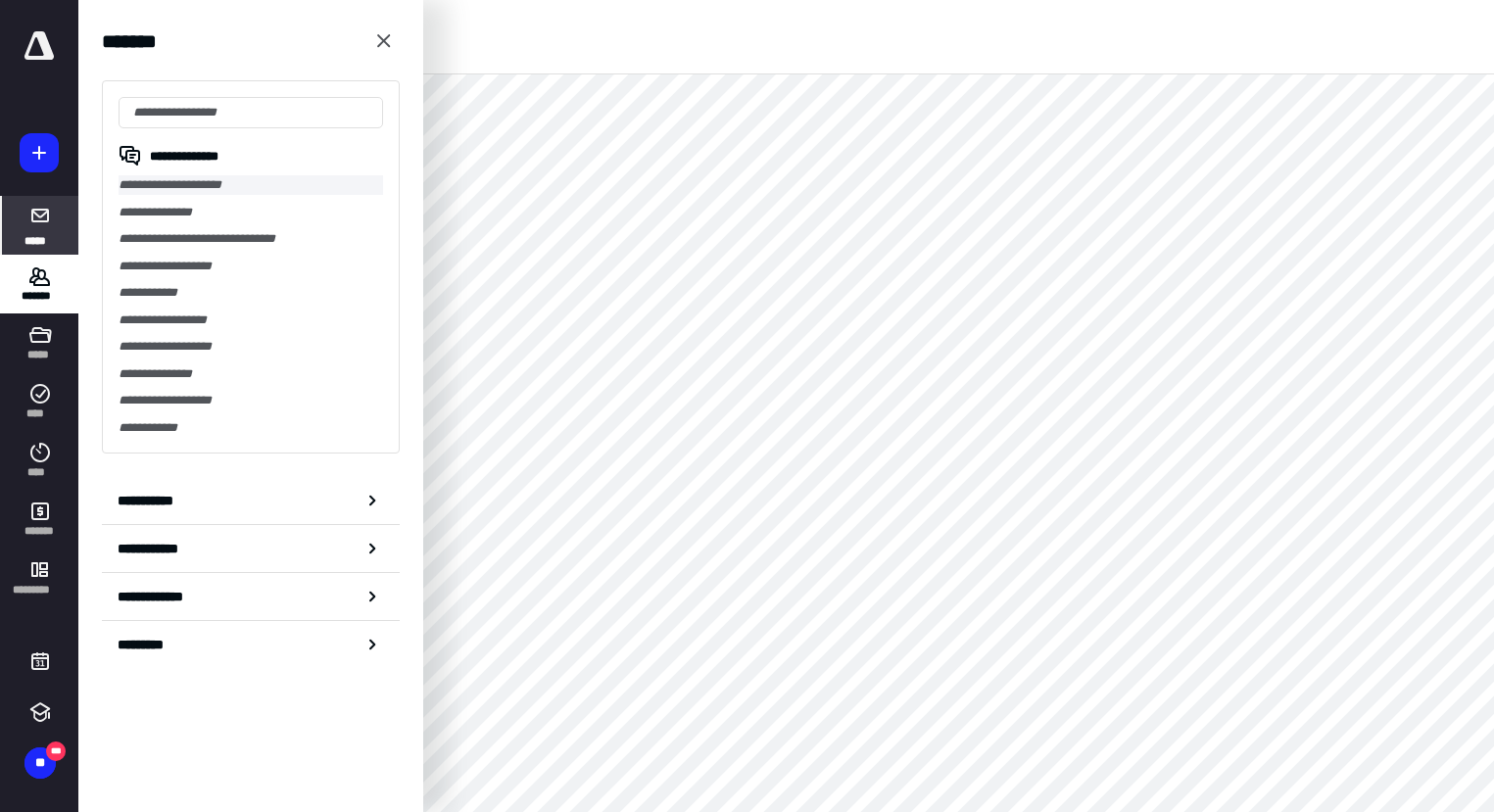 click on "**********" at bounding box center (251, 185) 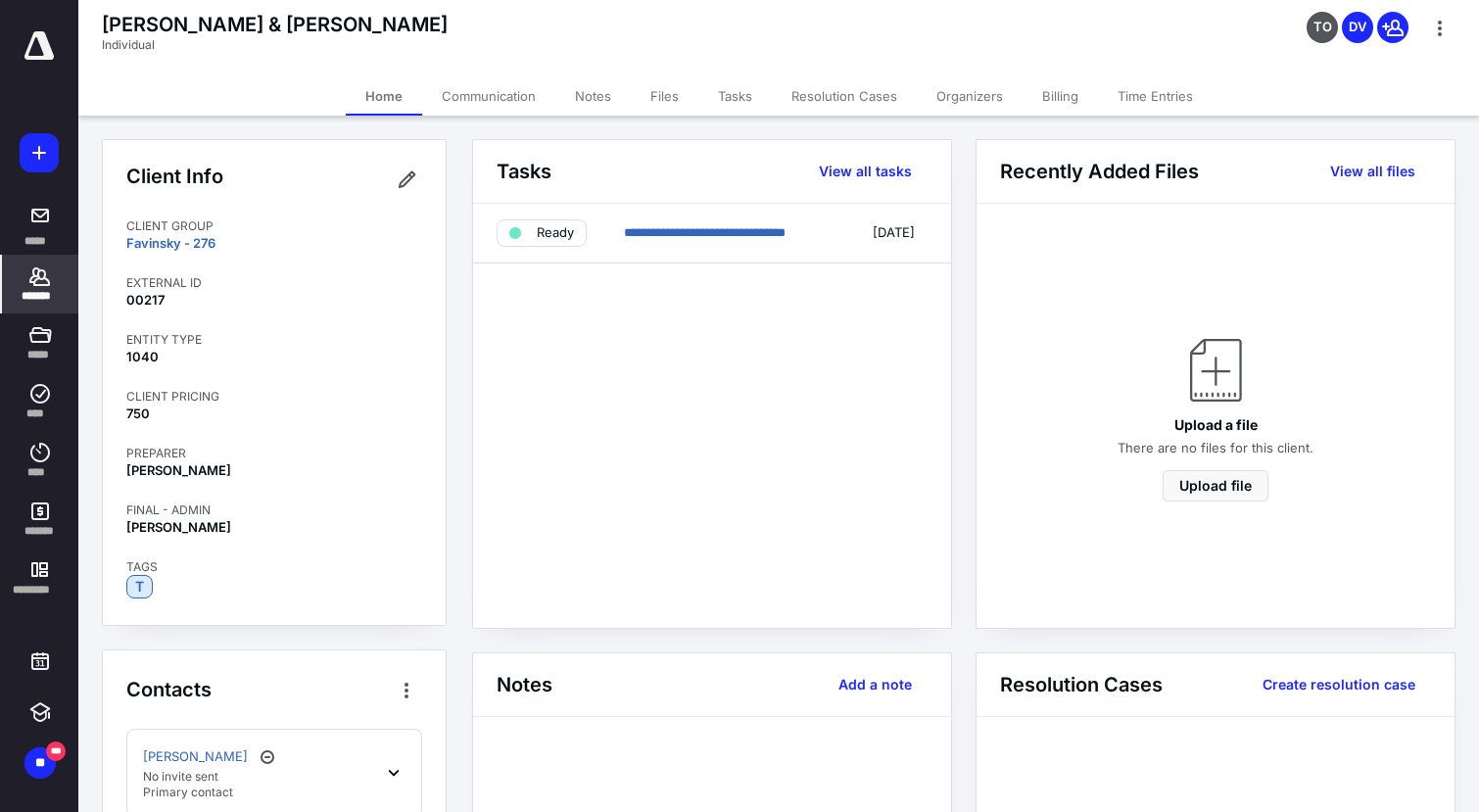 click on "Favinsky - 276" at bounding box center [274, 243] 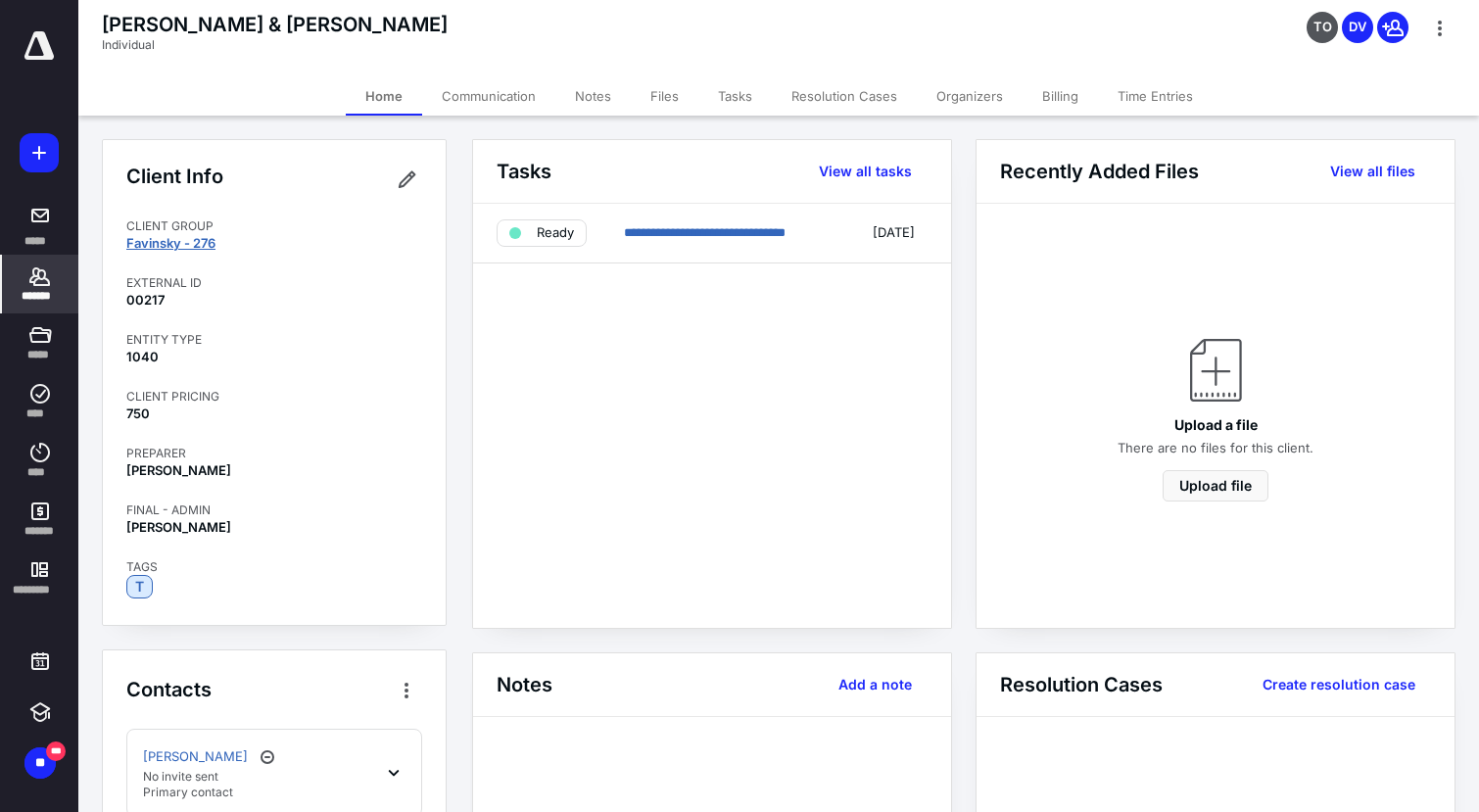 click on "Favinsky - 276" at bounding box center [170, 243] 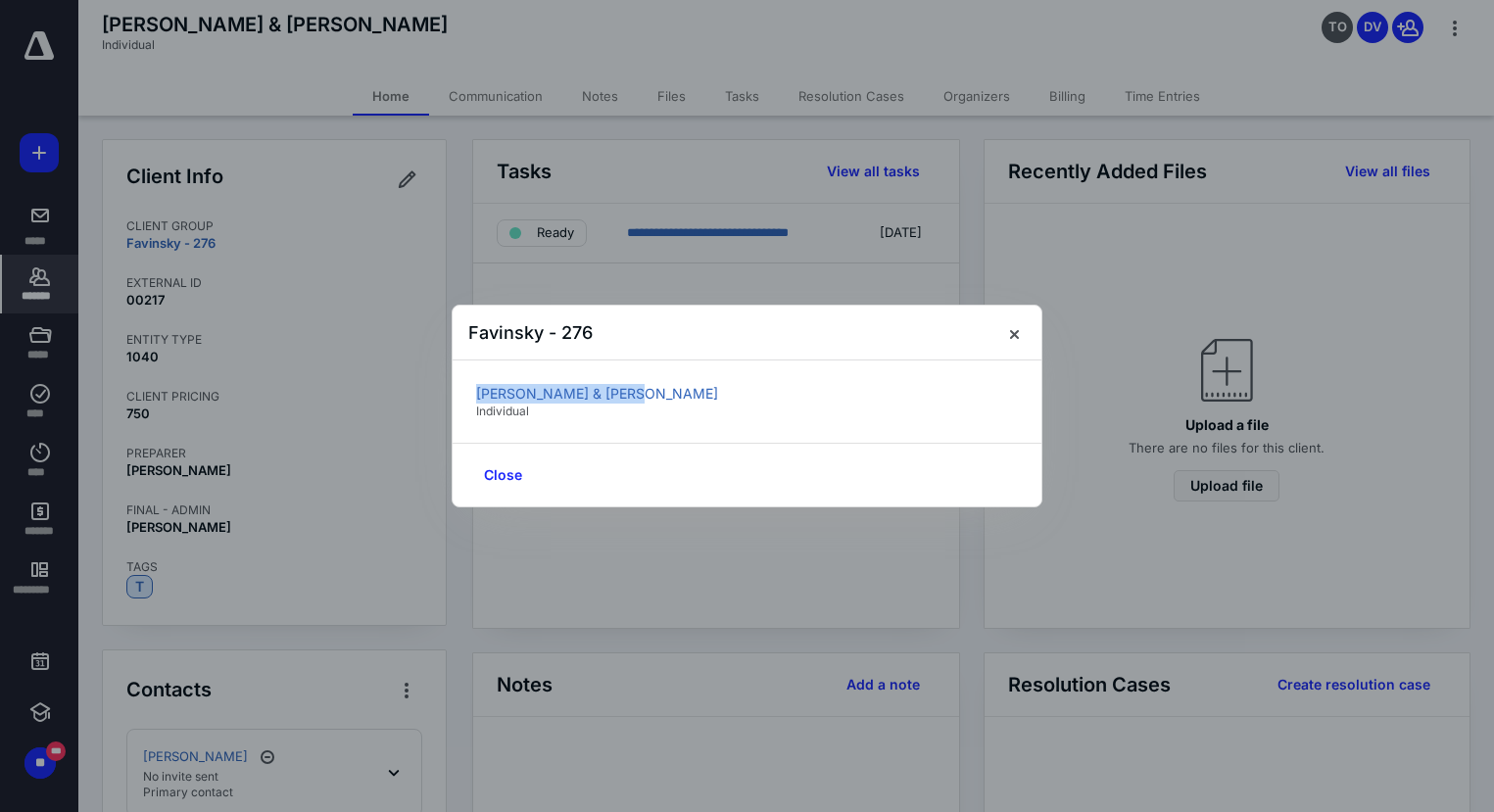 drag, startPoint x: 620, startPoint y: 392, endPoint x: 452, endPoint y: 398, distance: 168.10711 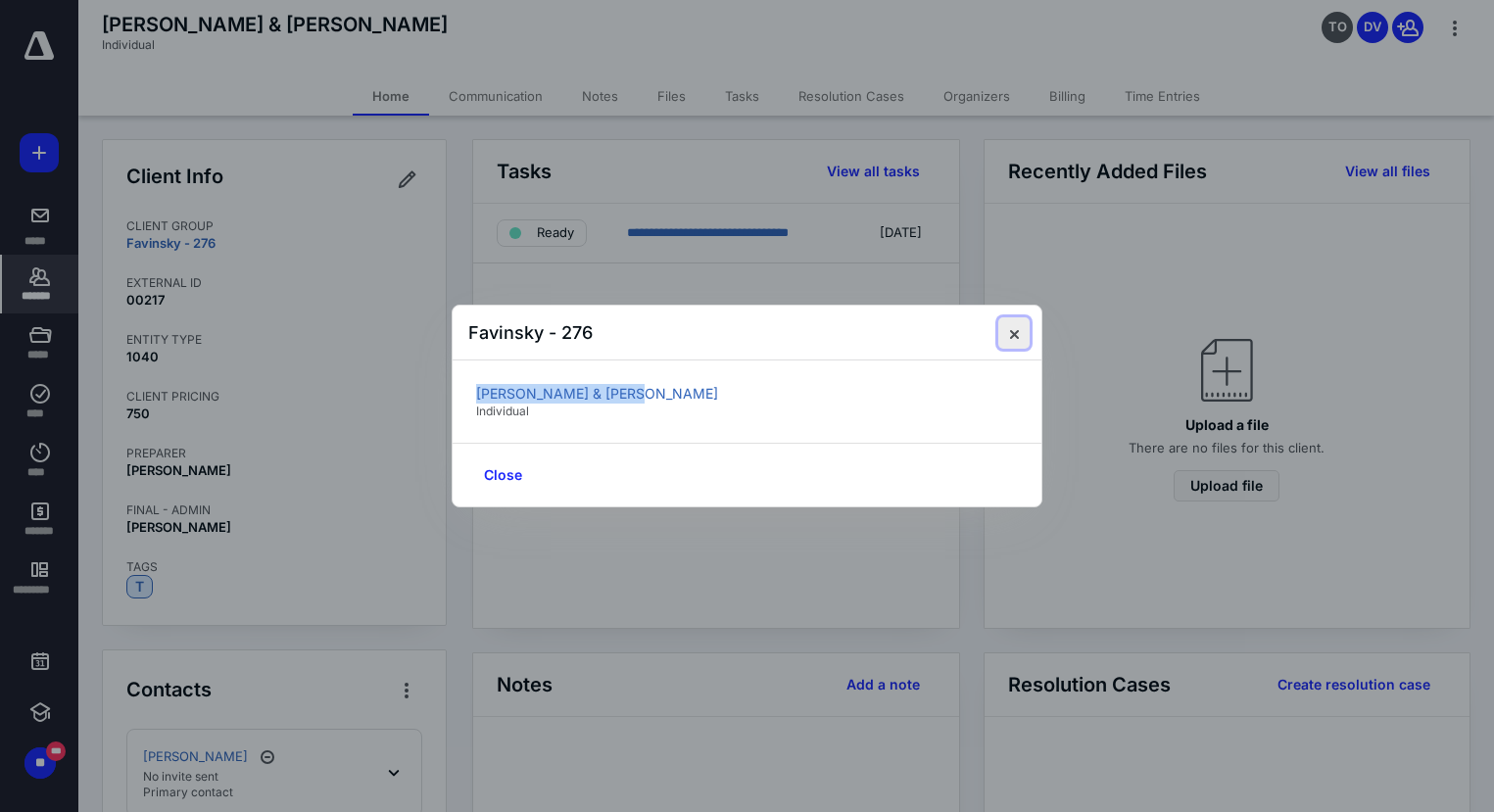 click at bounding box center (1014, 333) 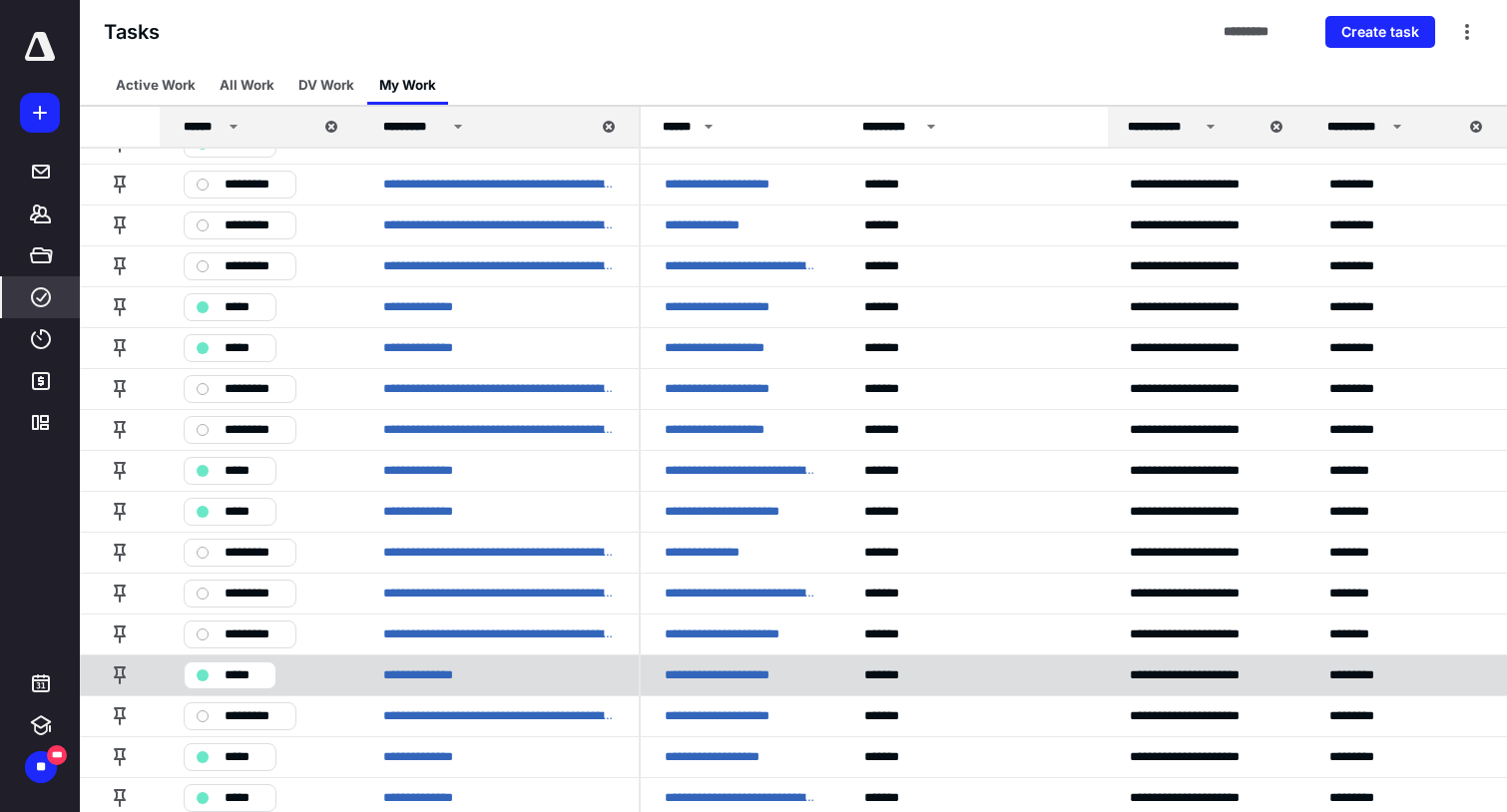 scroll, scrollTop: 100, scrollLeft: 0, axis: vertical 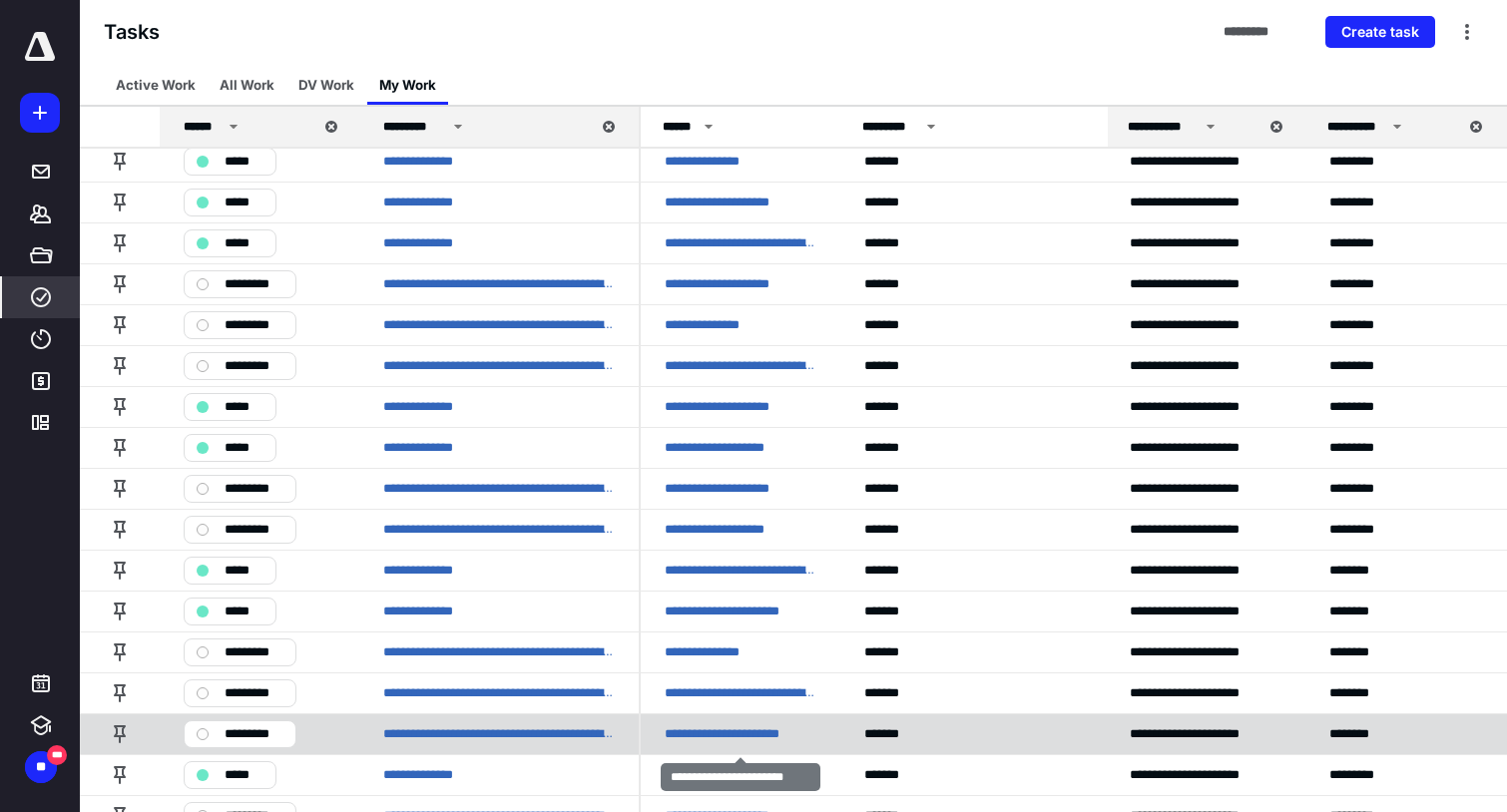 click on "**********" at bounding box center [740, 734] 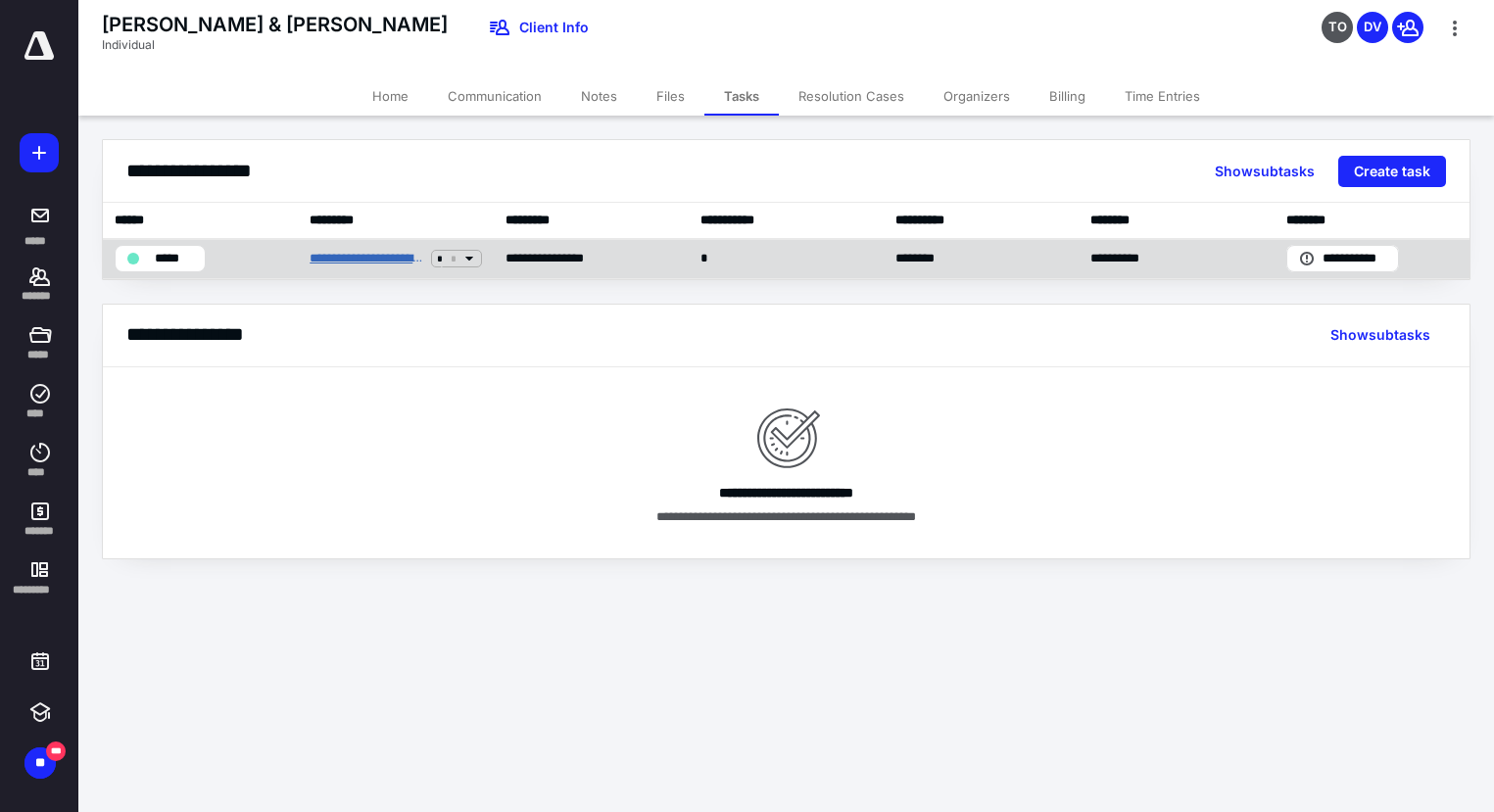 click on "**********" at bounding box center (366, 259) 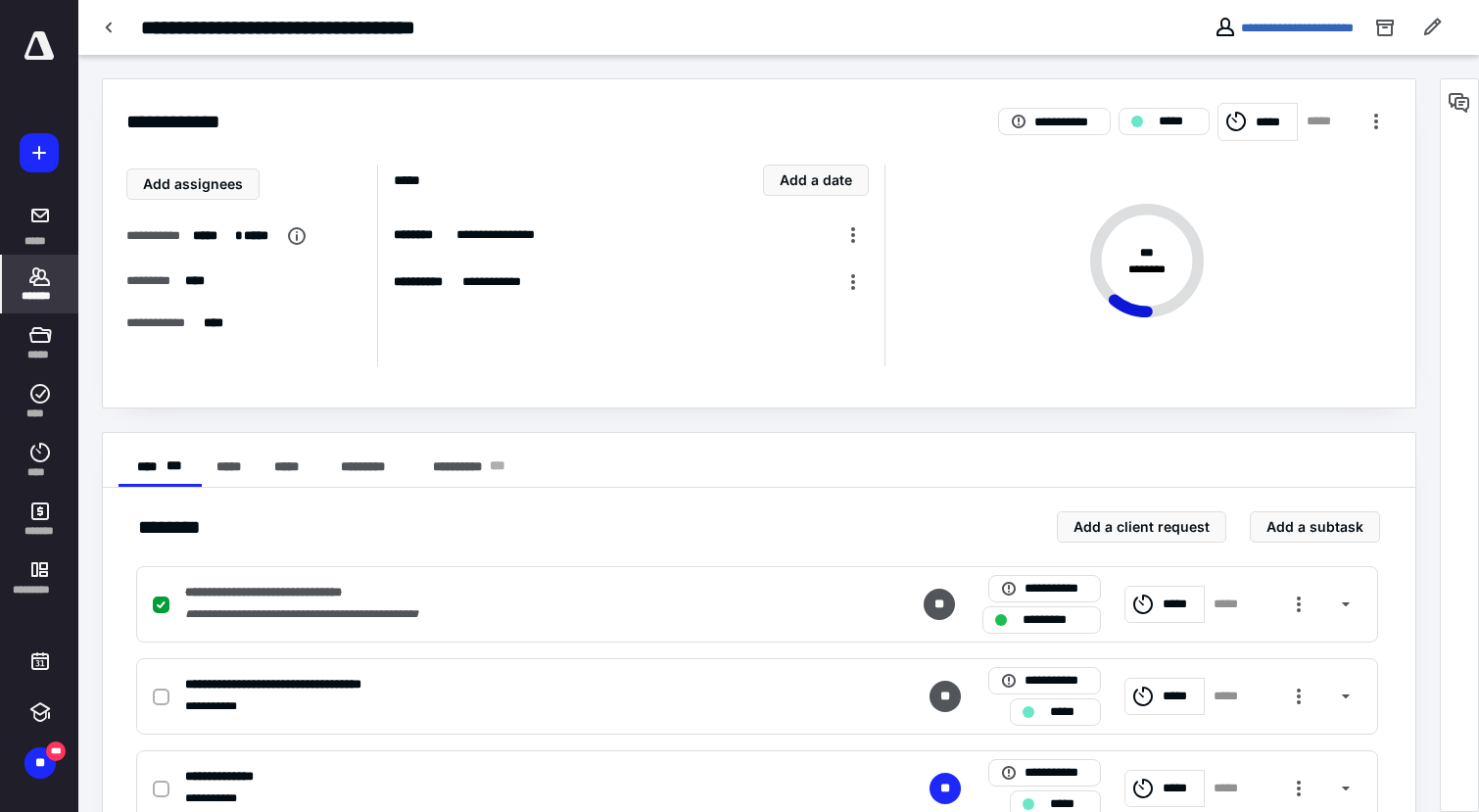 click on "*******" at bounding box center [40, 296] 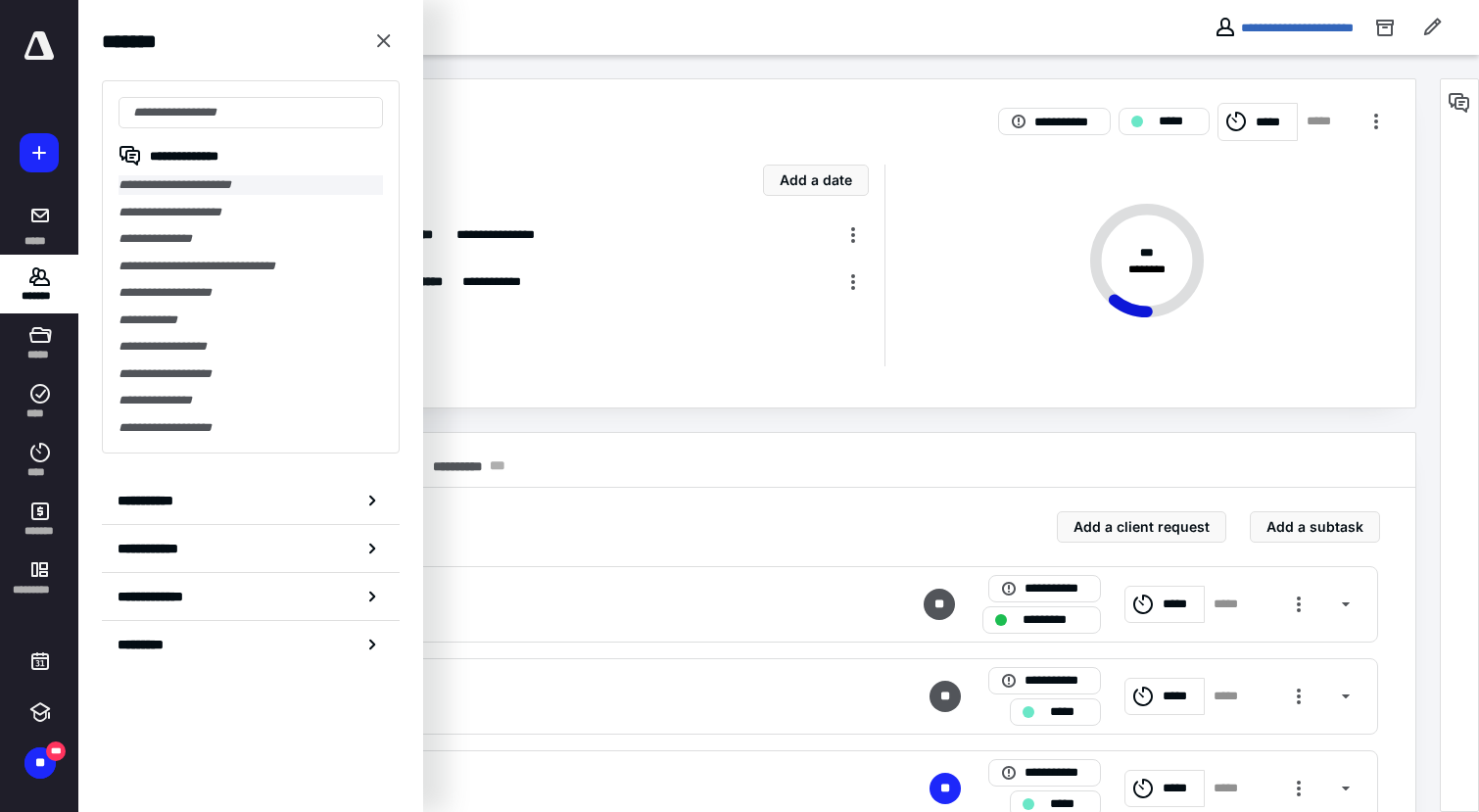 click on "**********" at bounding box center [251, 185] 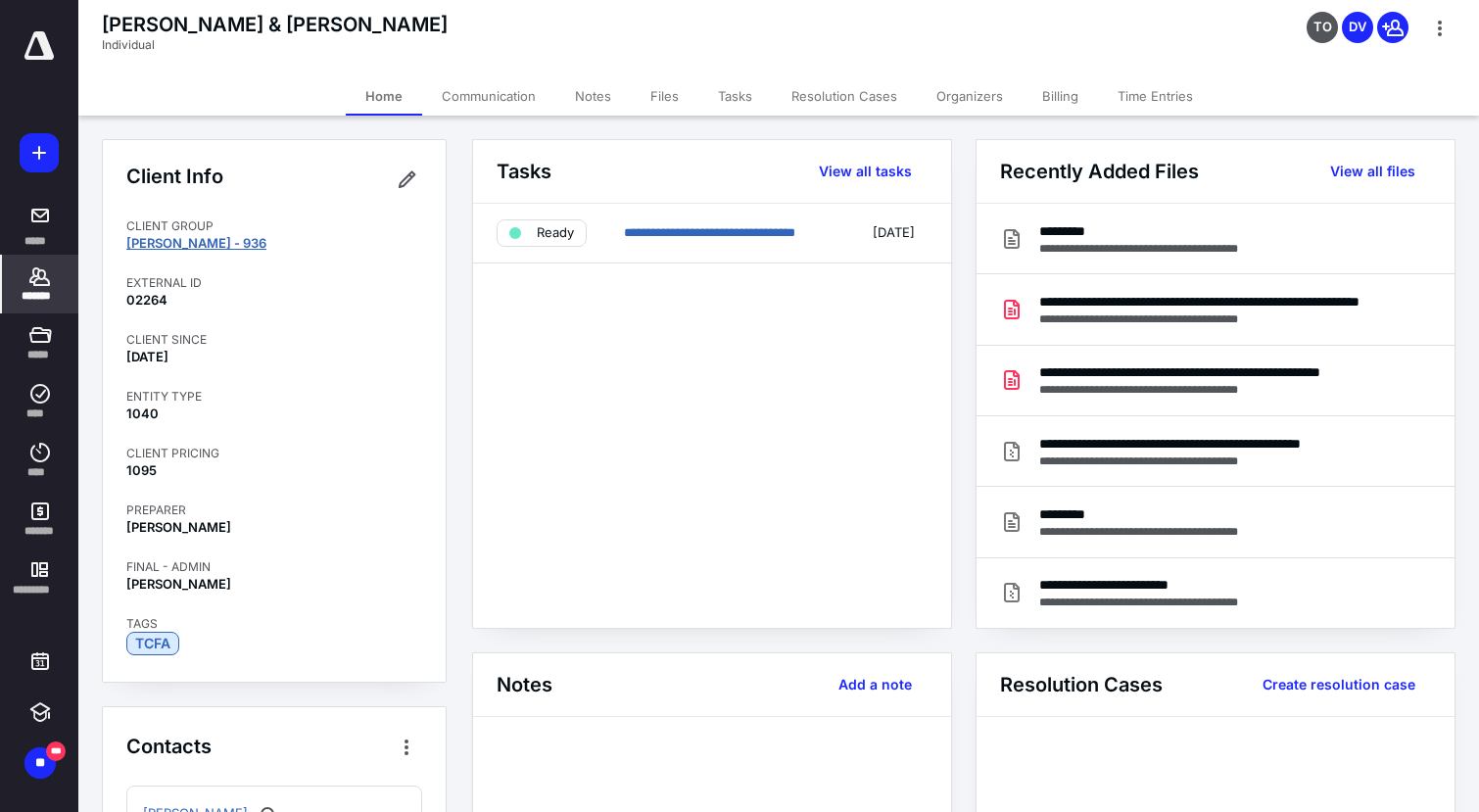 click on "[PERSON_NAME] - 936" at bounding box center (196, 243) 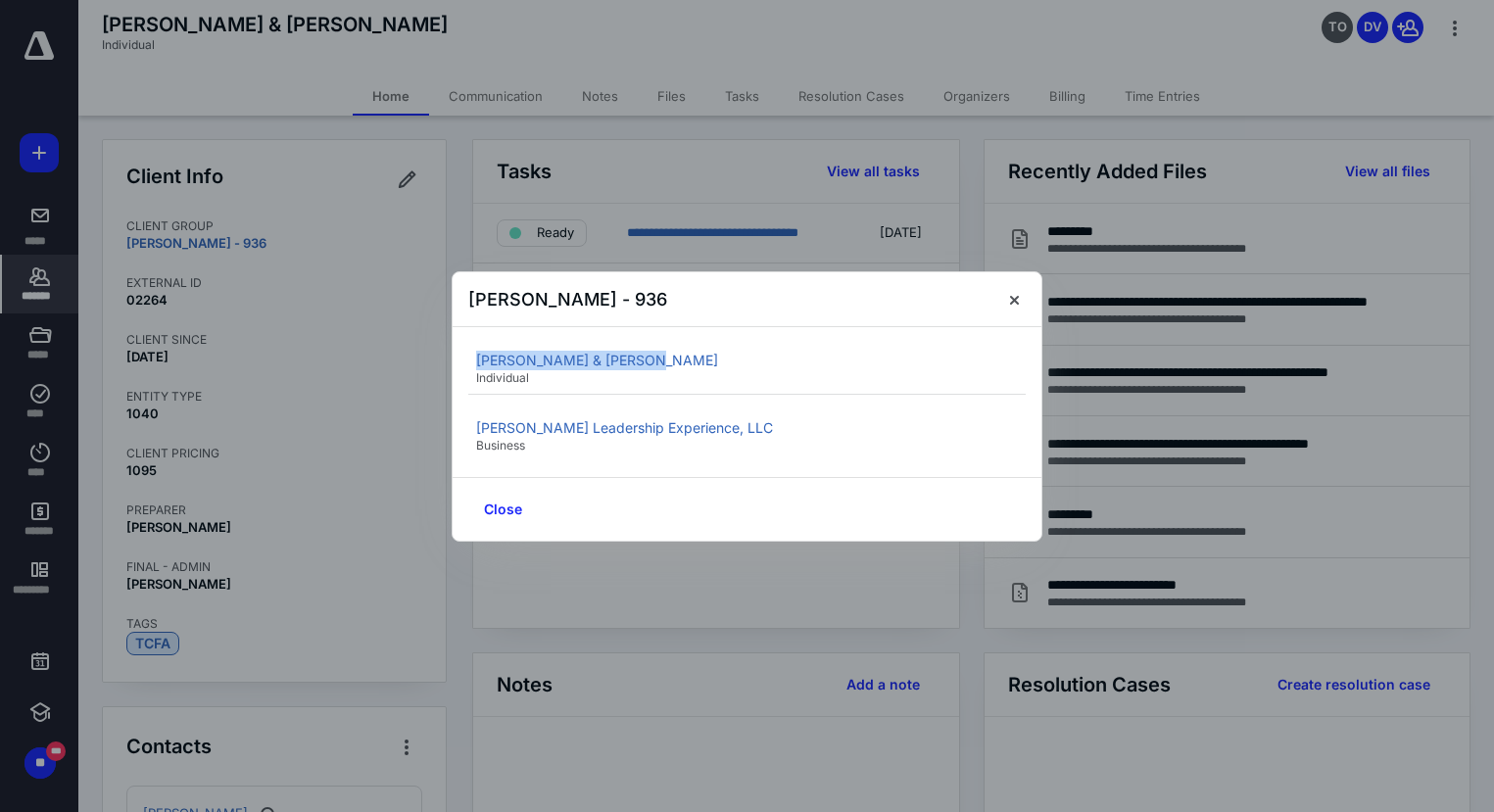 drag, startPoint x: 652, startPoint y: 362, endPoint x: 469, endPoint y: 358, distance: 183.04371 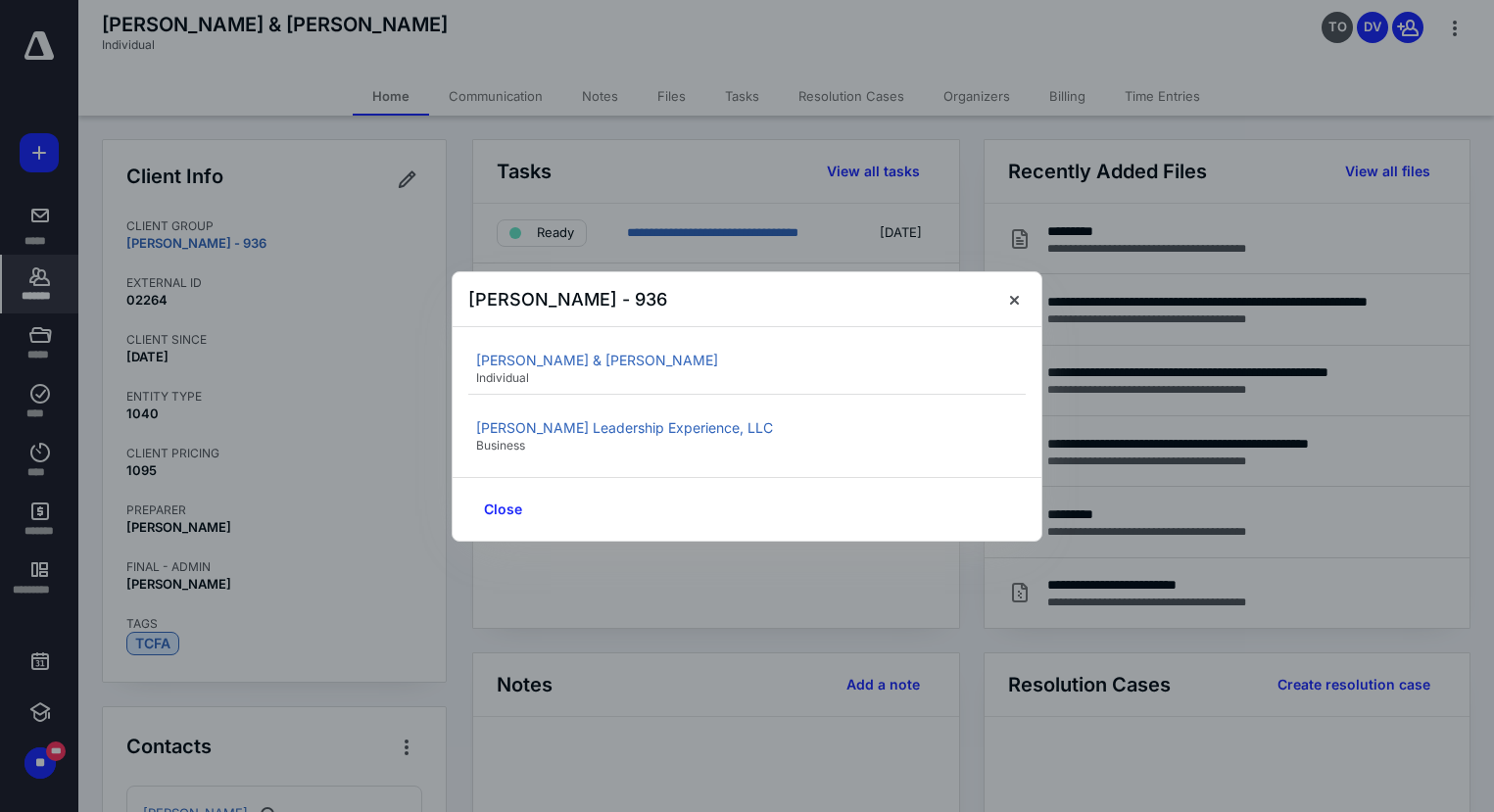 click on "[PERSON_NAME] Leadership Experience, LLC" at bounding box center [747, 428] 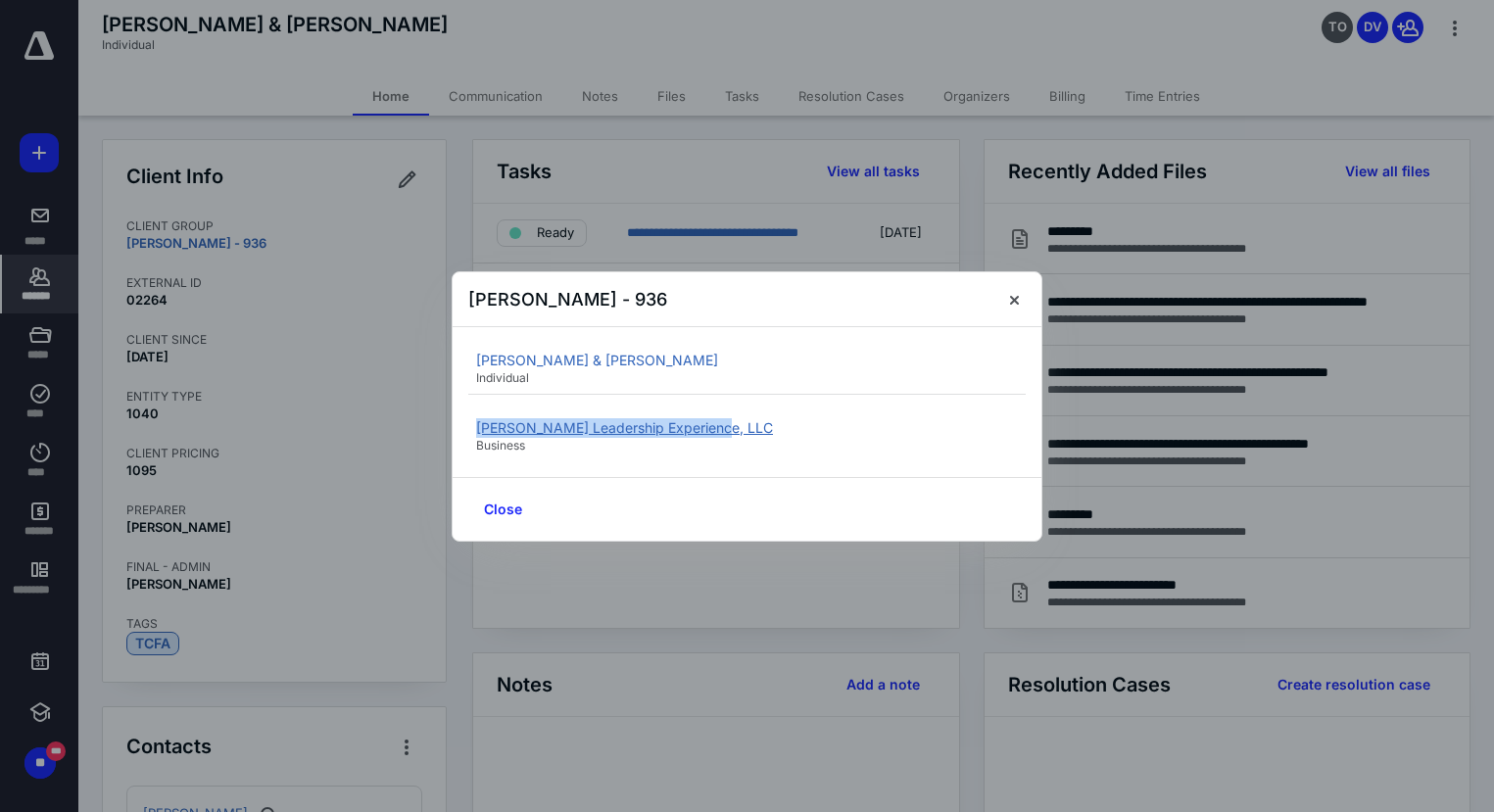 drag, startPoint x: 727, startPoint y: 428, endPoint x: 479, endPoint y: 428, distance: 248 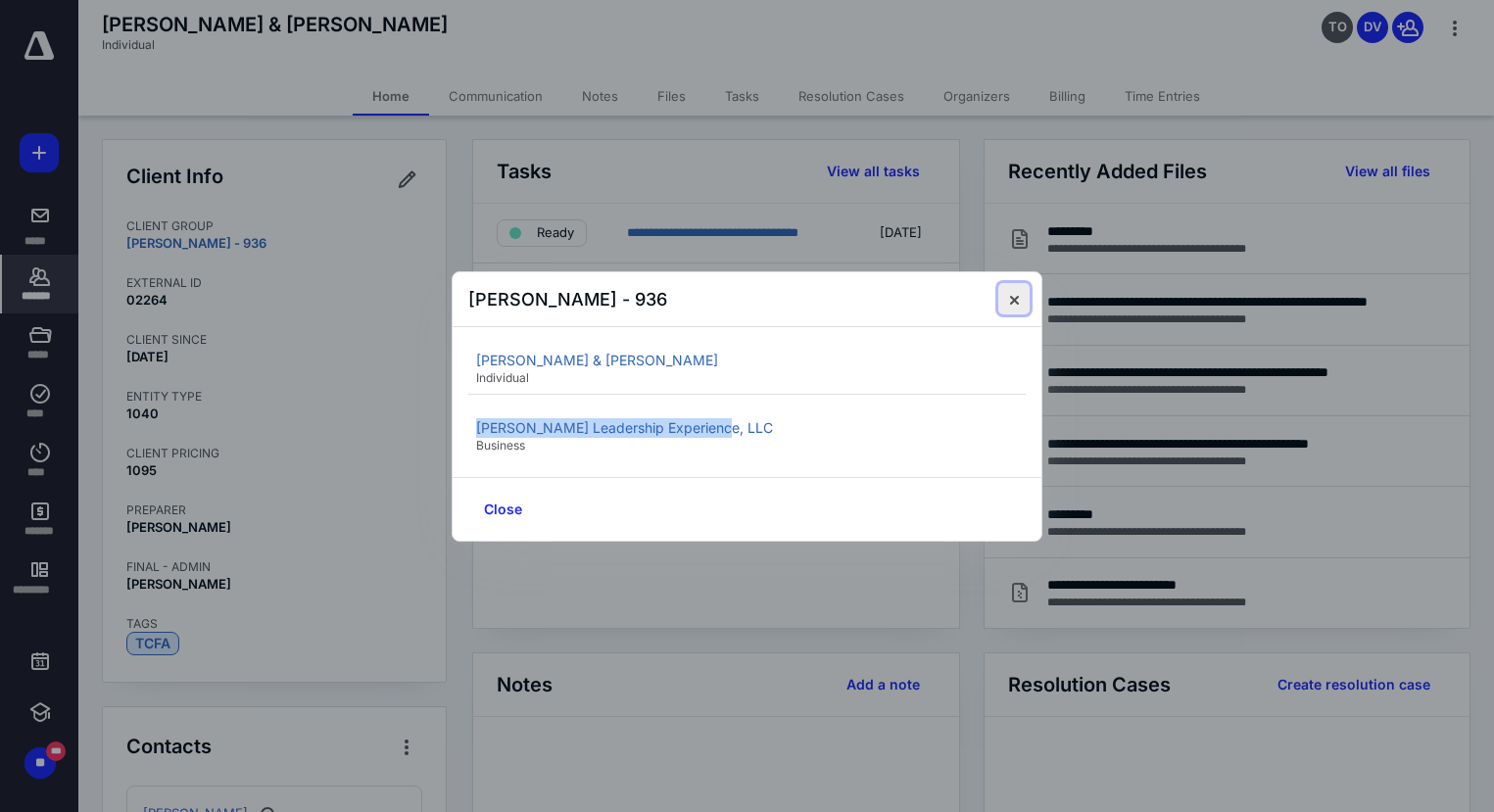 click at bounding box center [1014, 299] 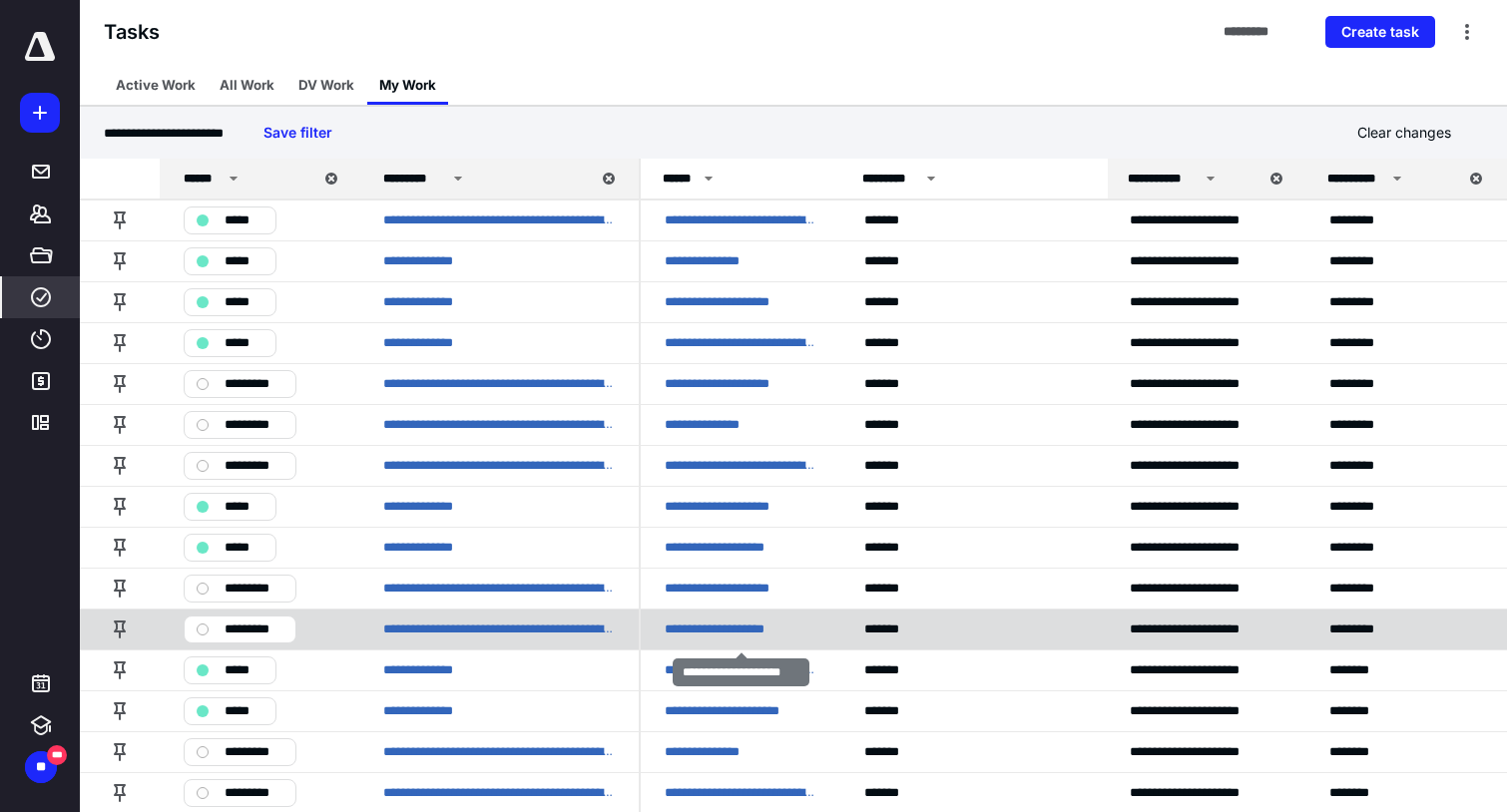 click on "**********" at bounding box center (727, 629) 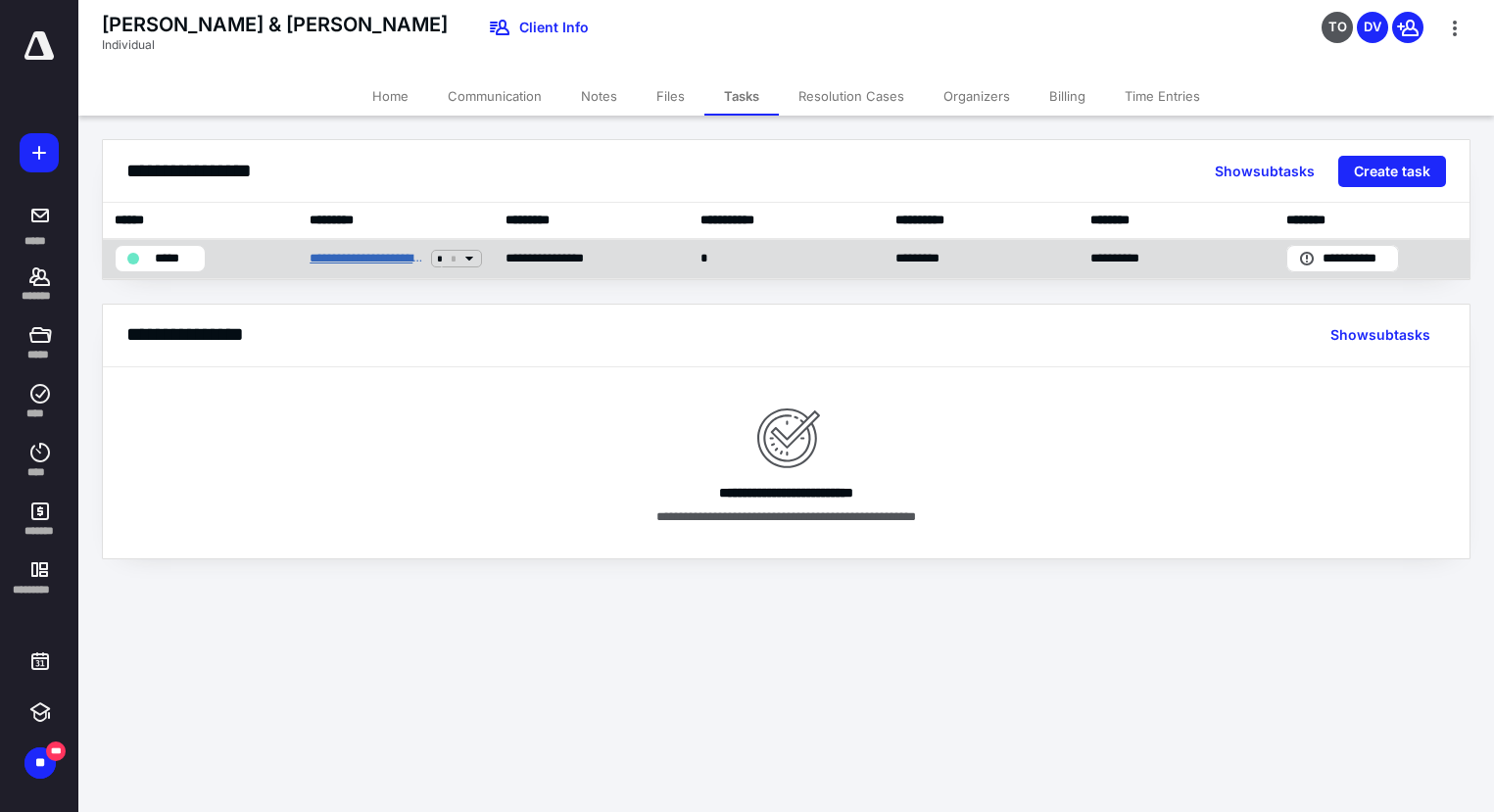 click on "**********" at bounding box center (366, 259) 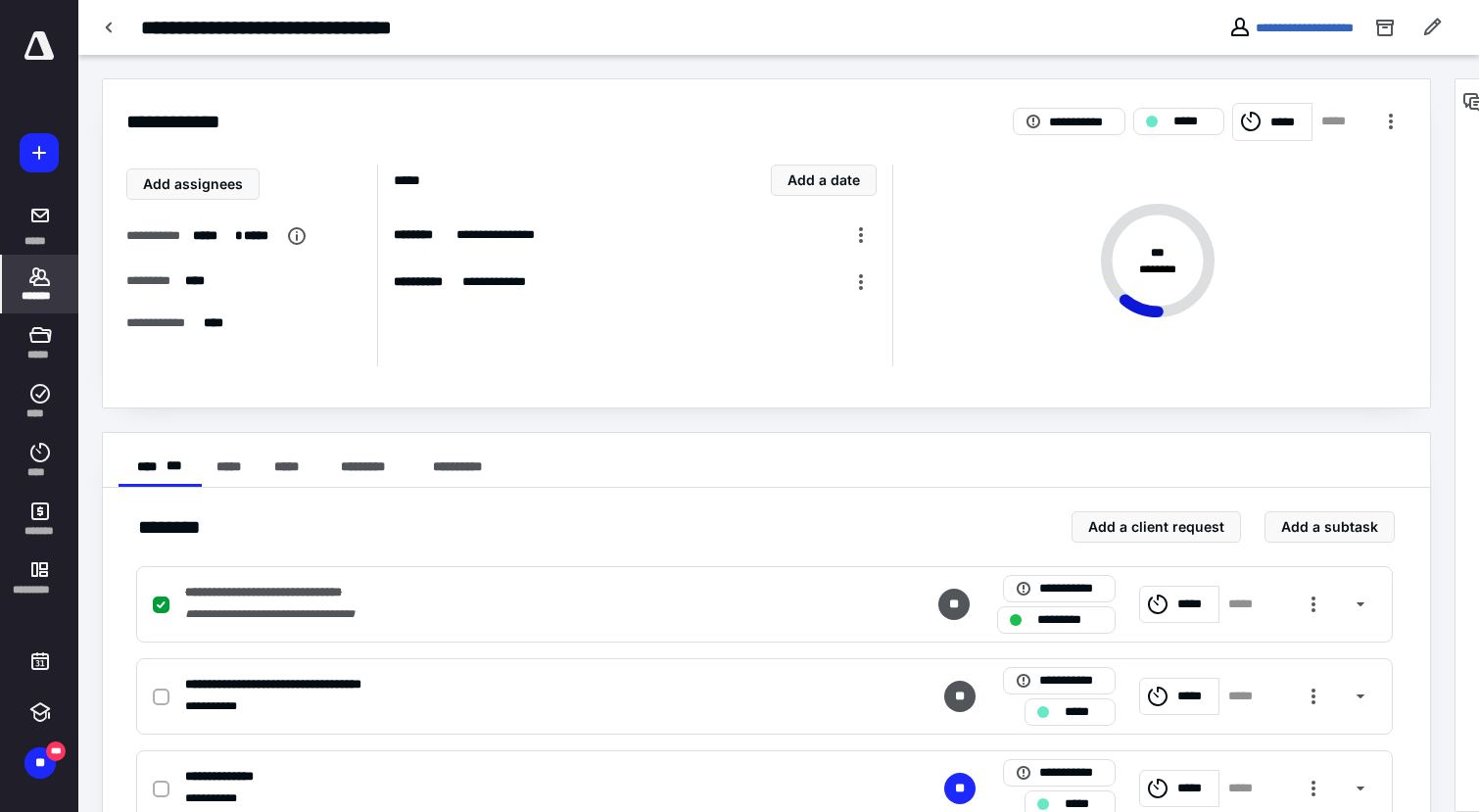 click on "*******" at bounding box center [40, 284] 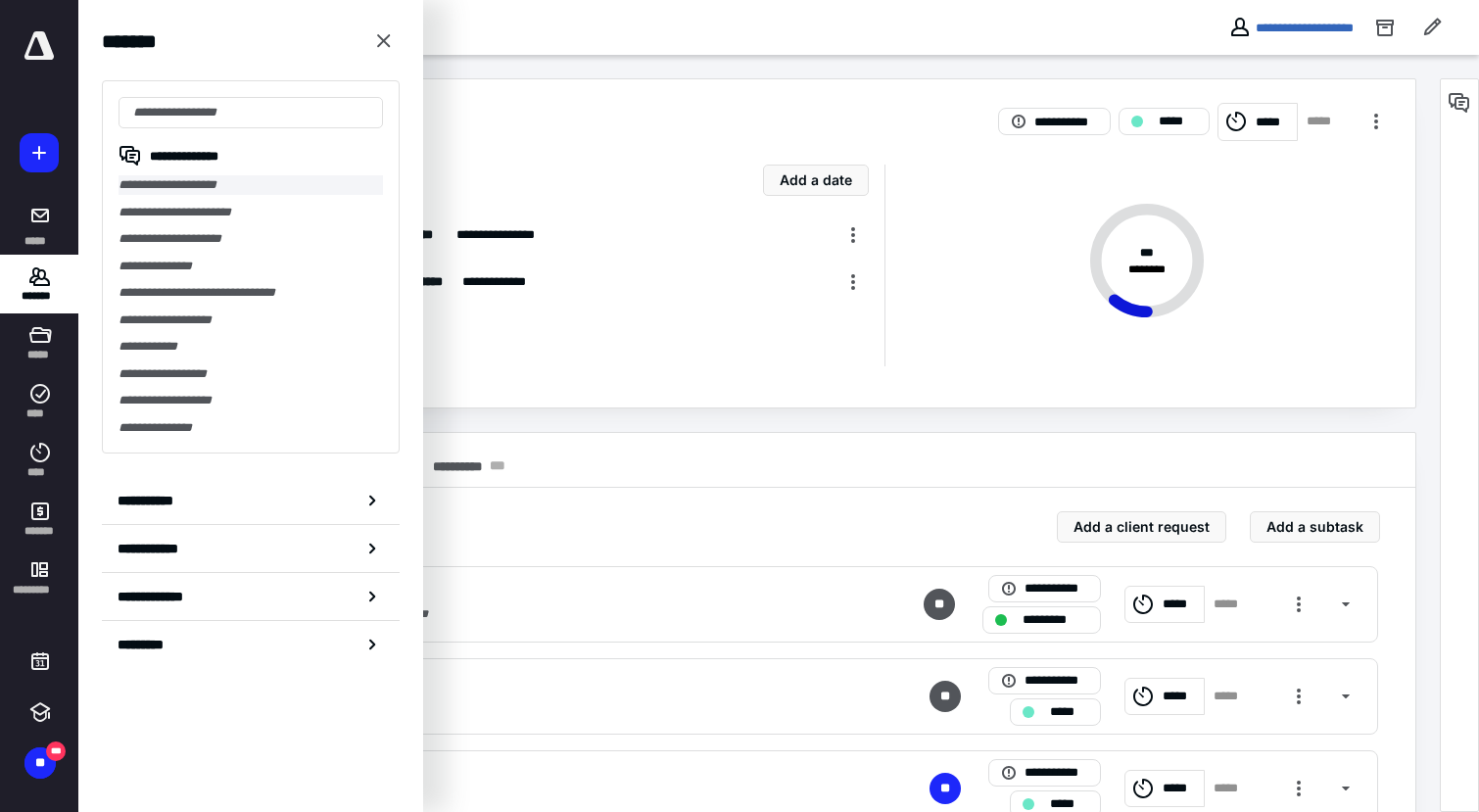 click on "**********" at bounding box center [251, 185] 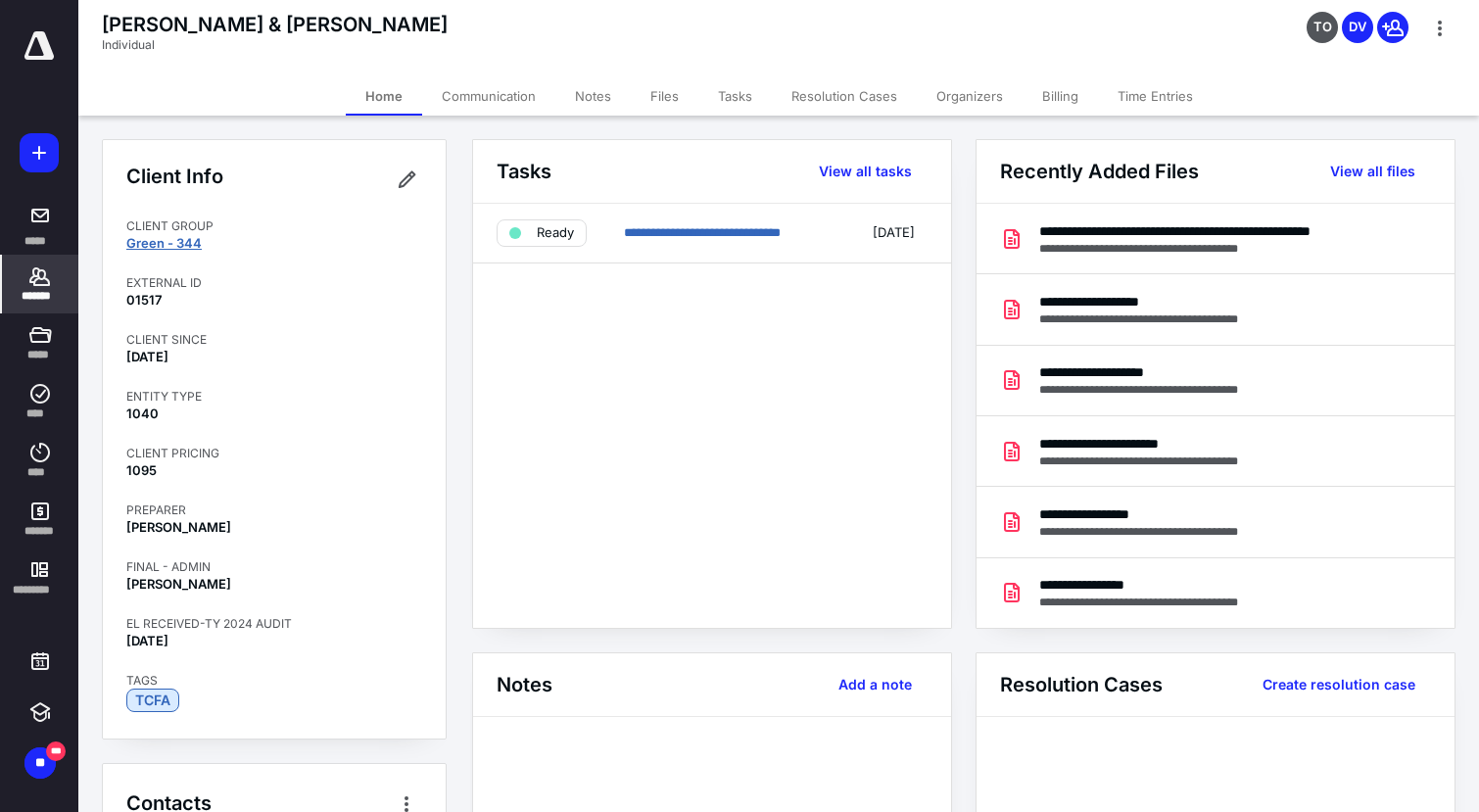 click on "Green - 344" at bounding box center [164, 243] 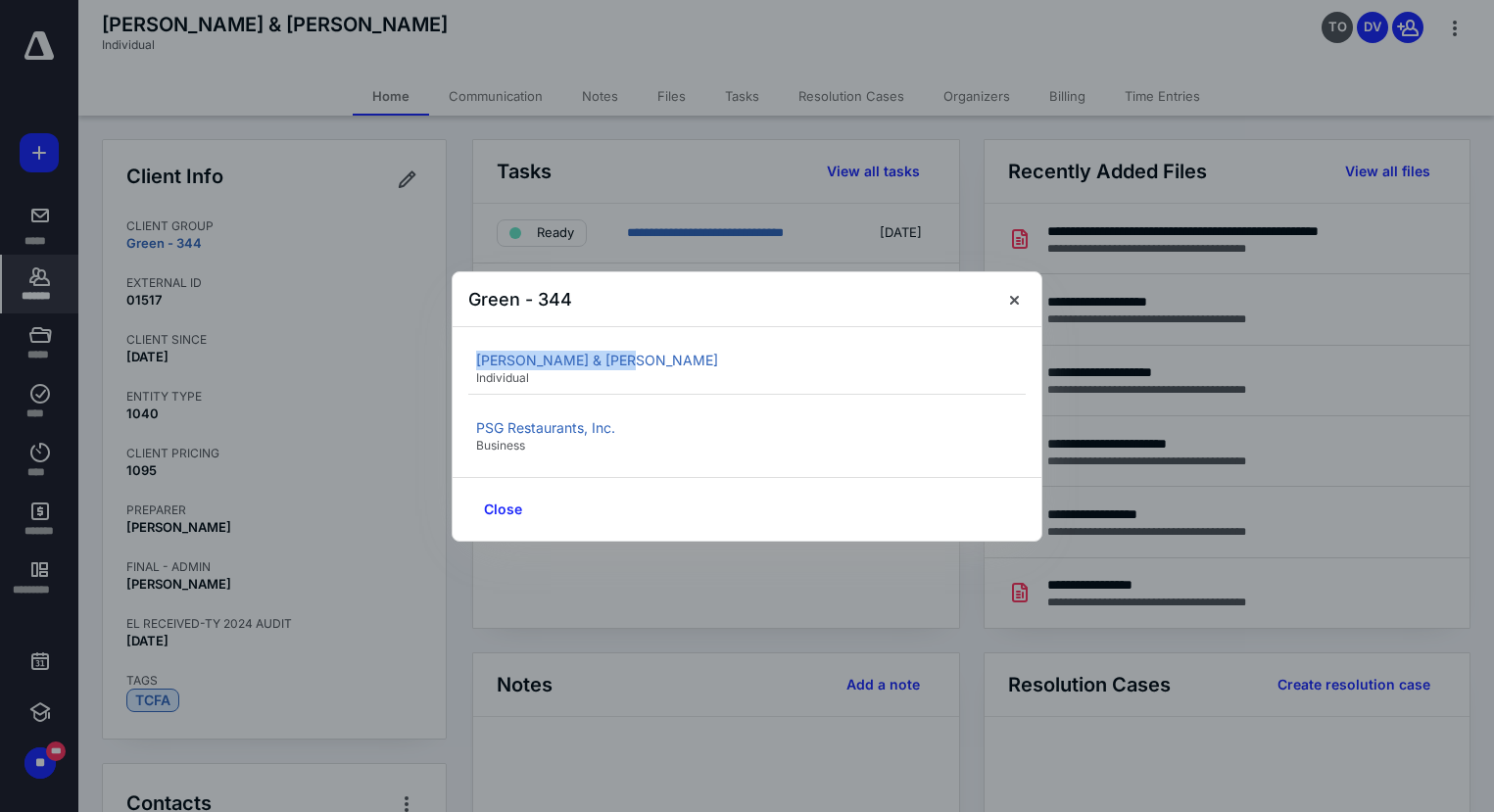 drag, startPoint x: 622, startPoint y: 358, endPoint x: 470, endPoint y: 359, distance: 152.00329 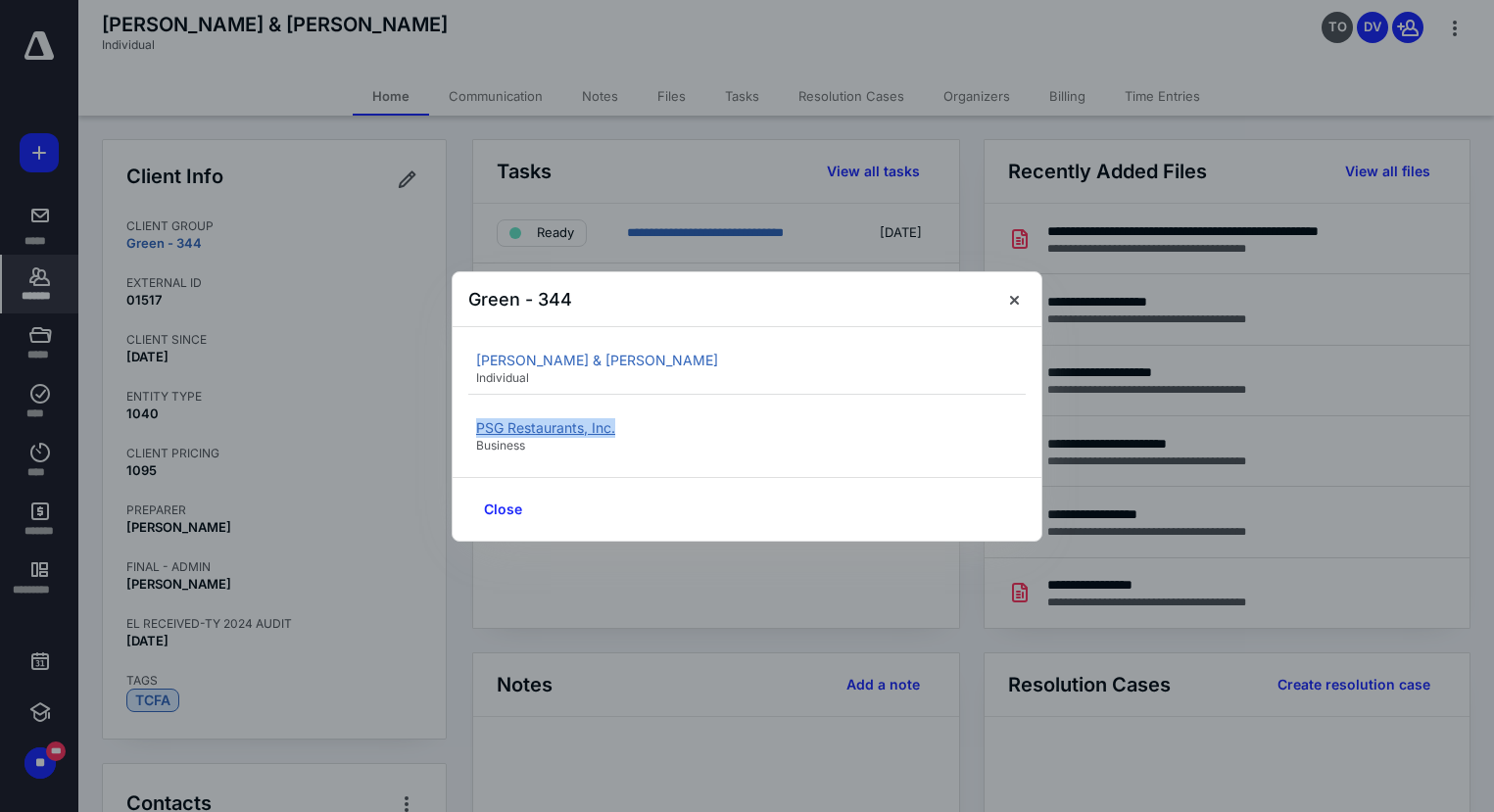drag, startPoint x: 631, startPoint y: 426, endPoint x: 476, endPoint y: 427, distance: 155.00323 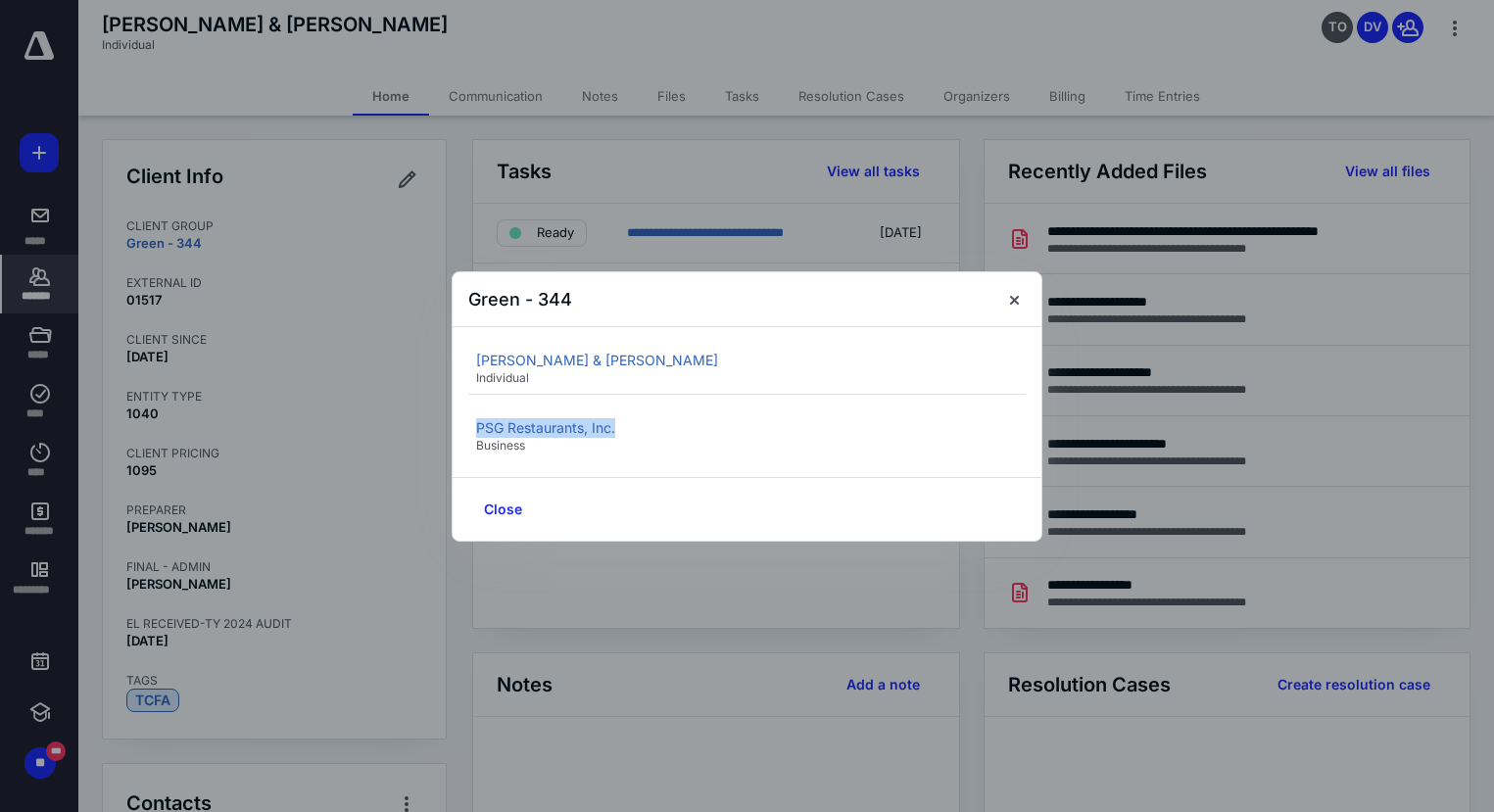 copy on "PSG Restaurants, Inc." 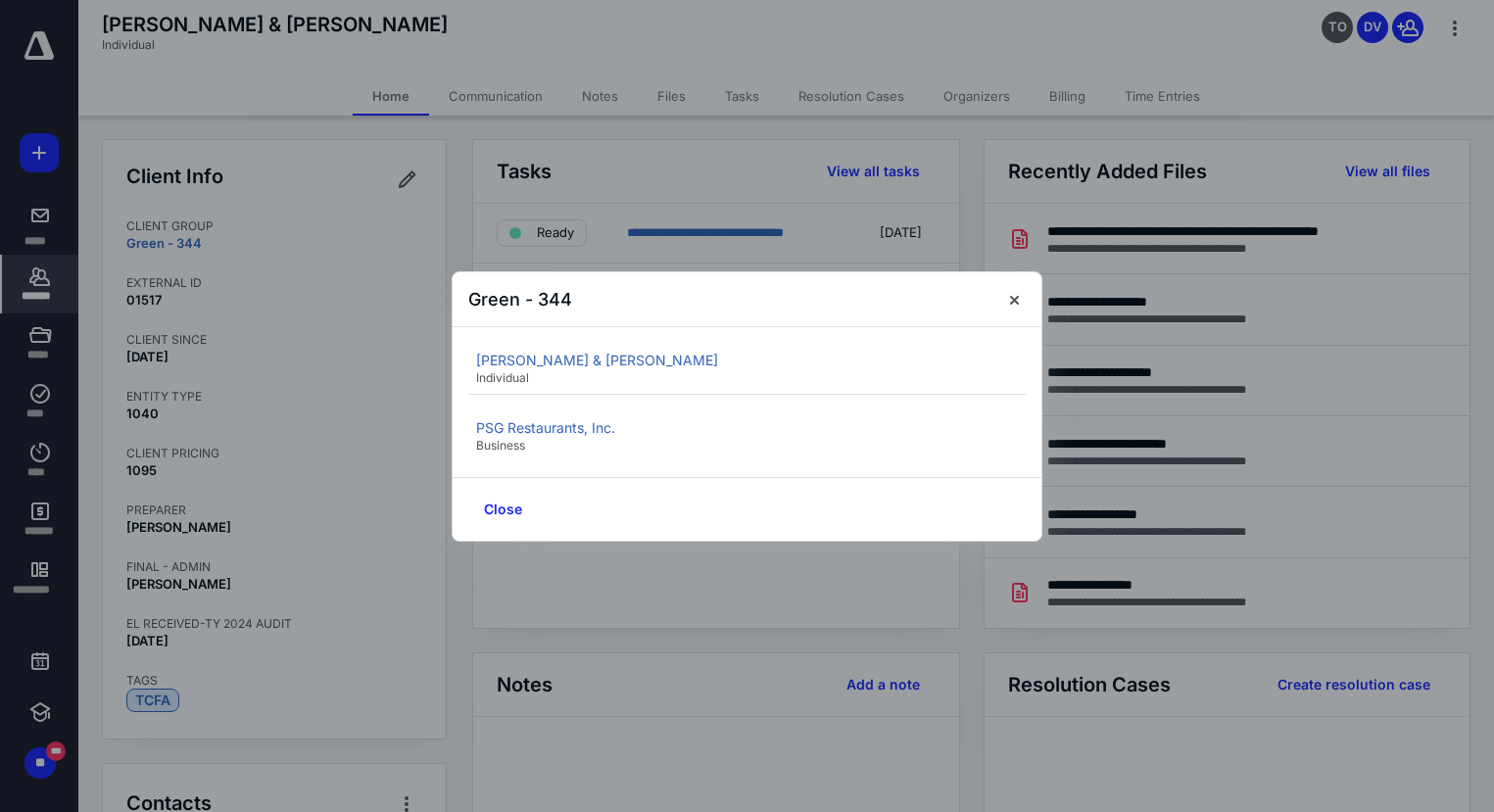 click on "Green - 344" at bounding box center (747, 300) 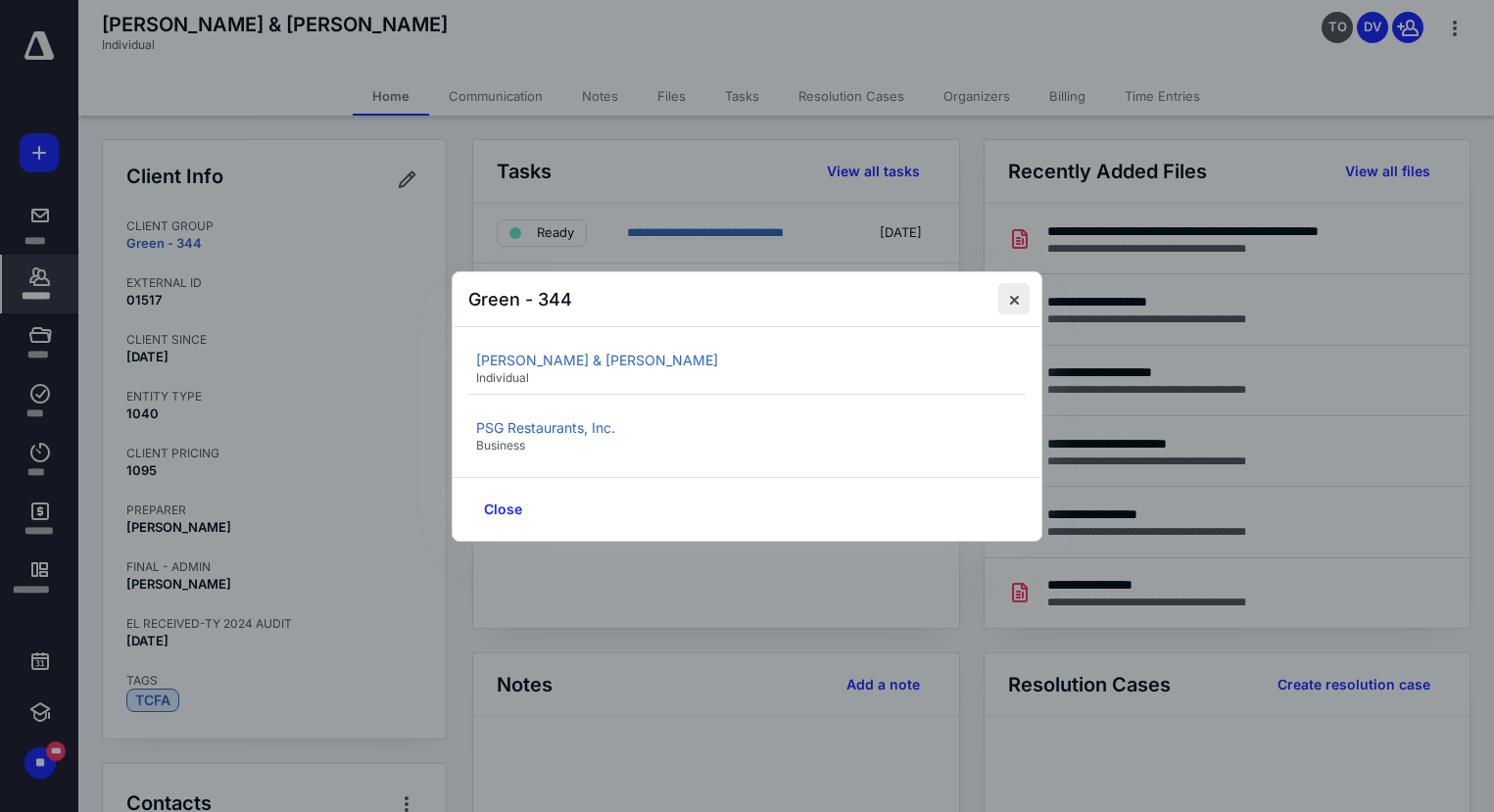 click at bounding box center [1014, 299] 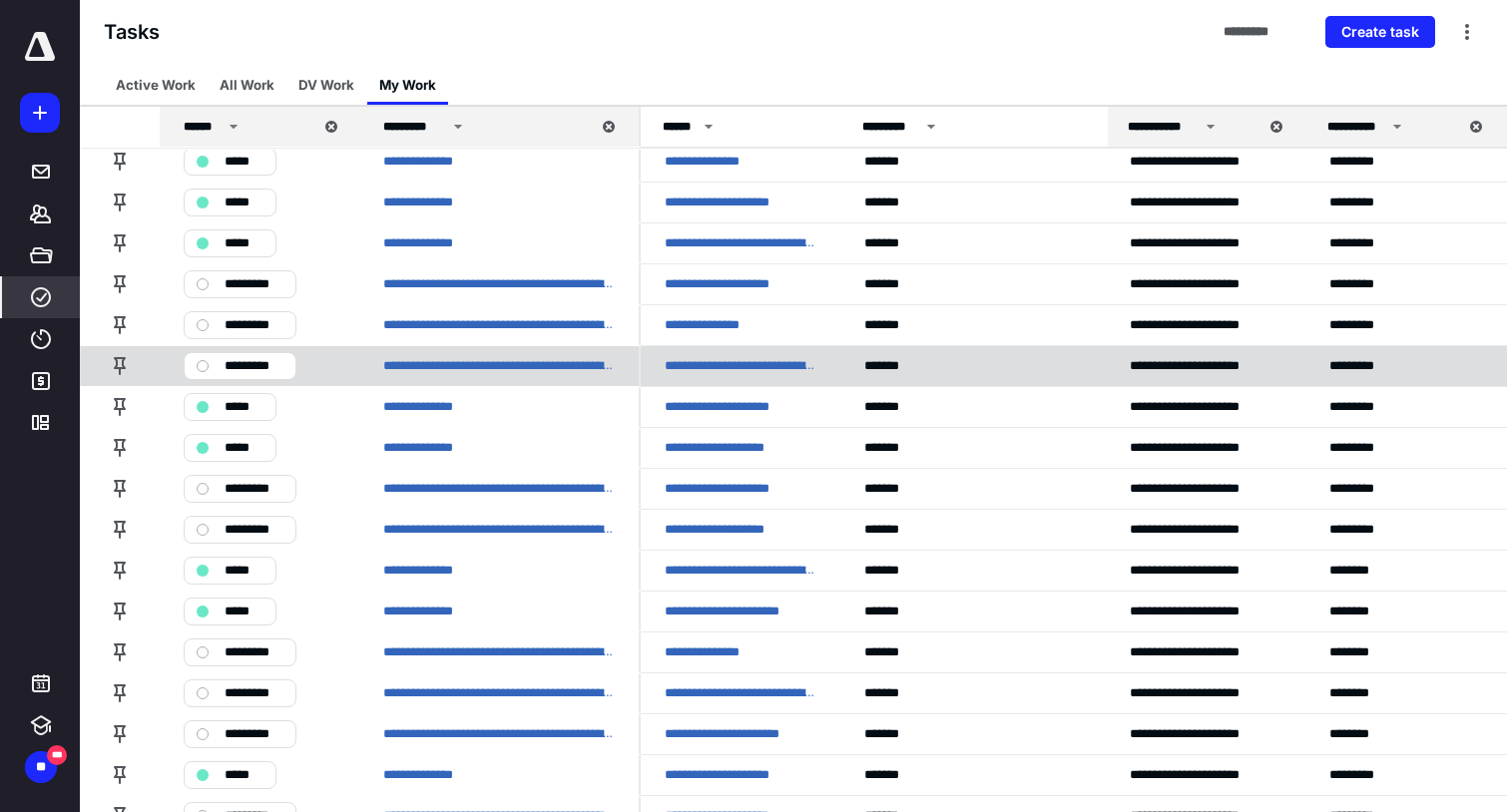 scroll, scrollTop: 0, scrollLeft: 0, axis: both 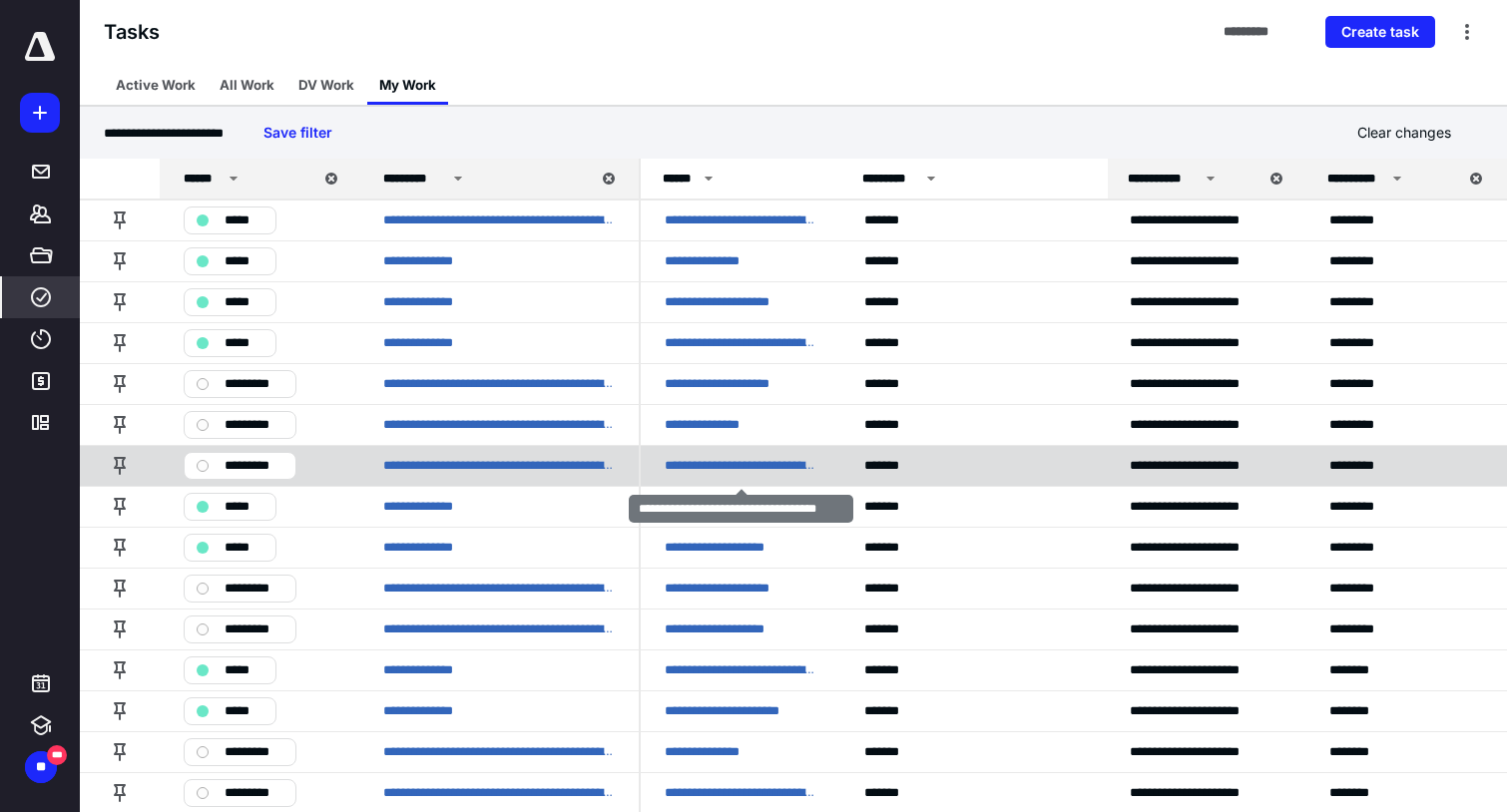 click on "**********" at bounding box center (741, 466) 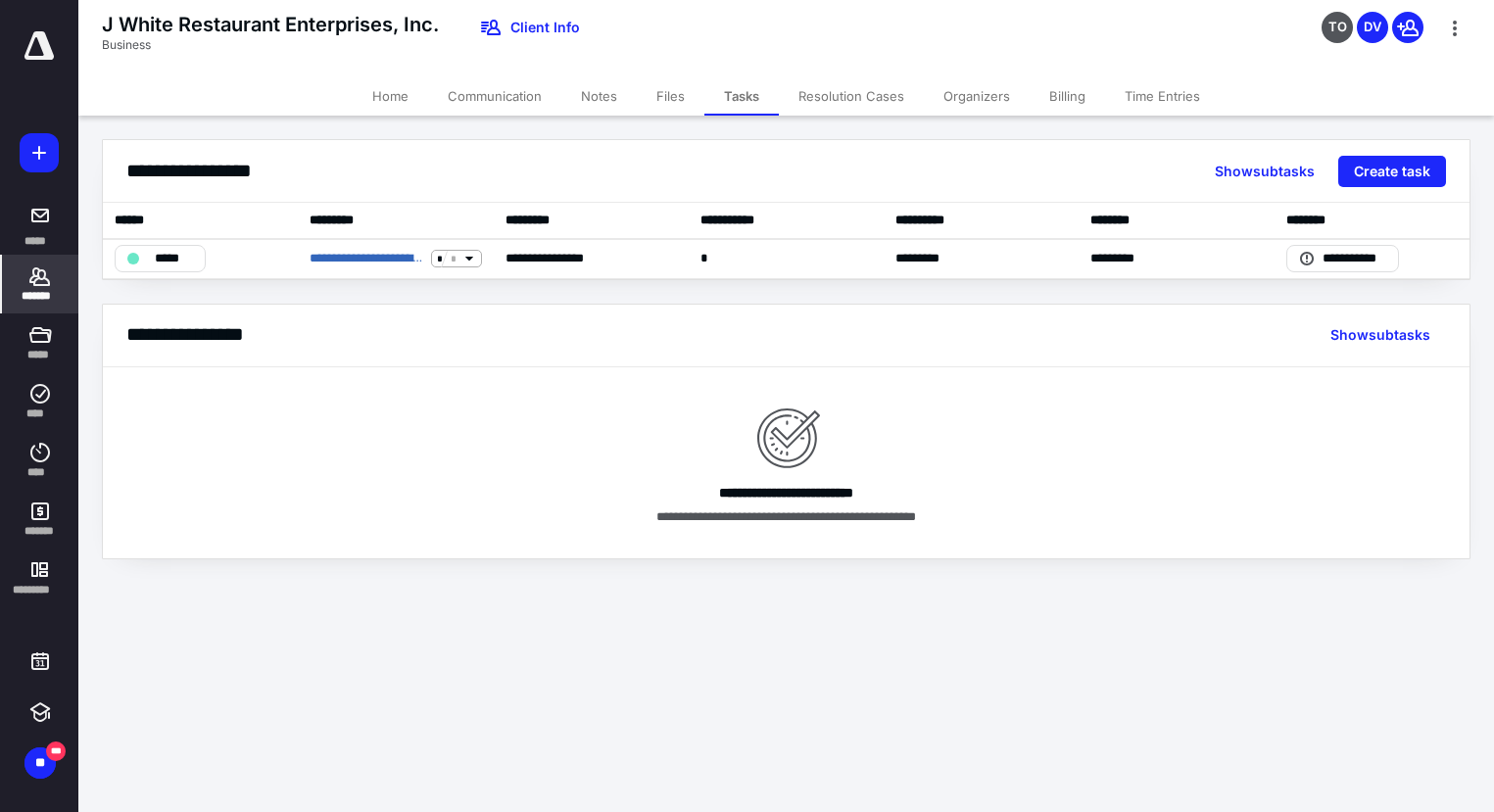 click on "*******" at bounding box center (40, 284) 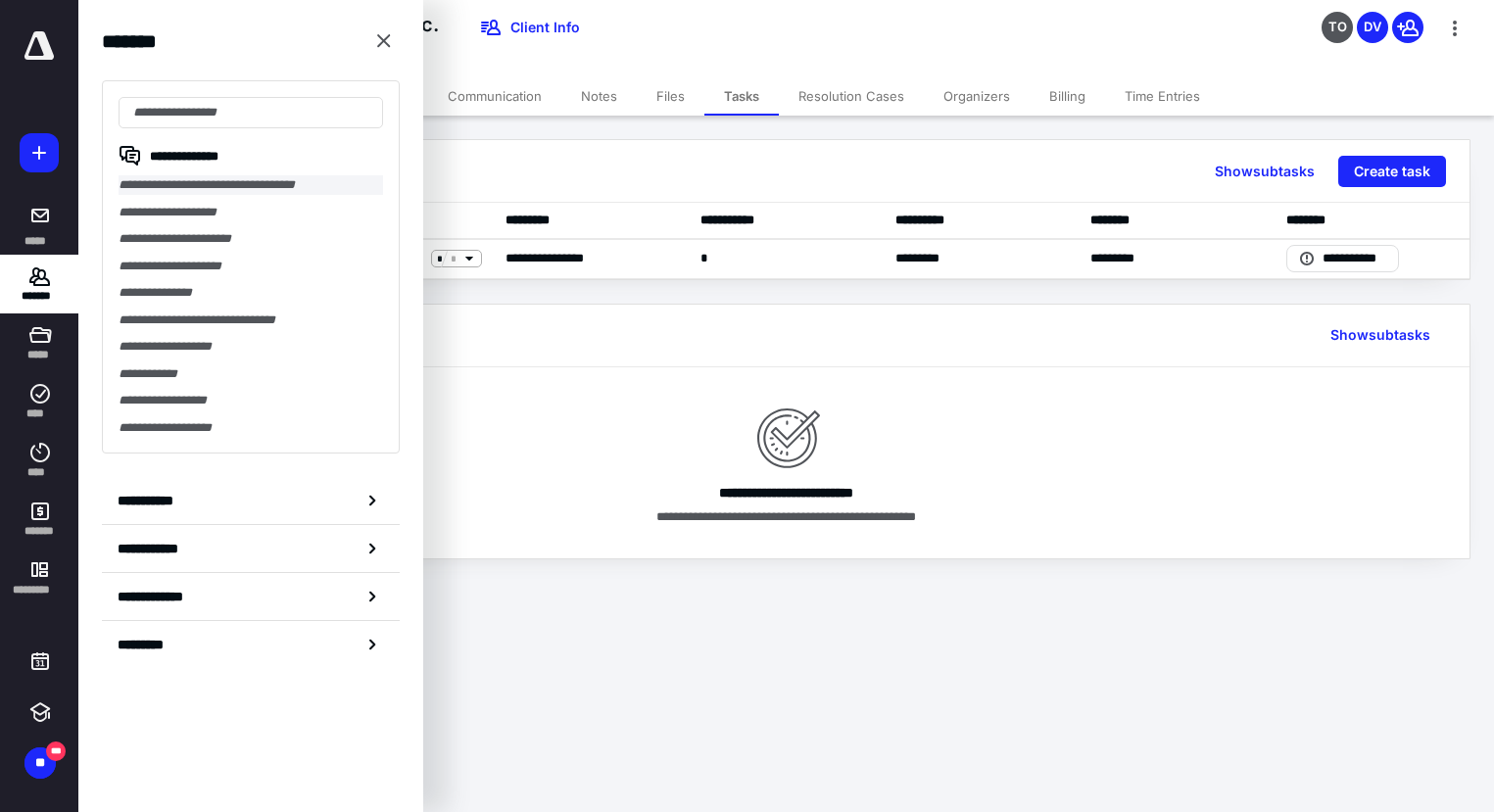 click on "**********" at bounding box center [251, 185] 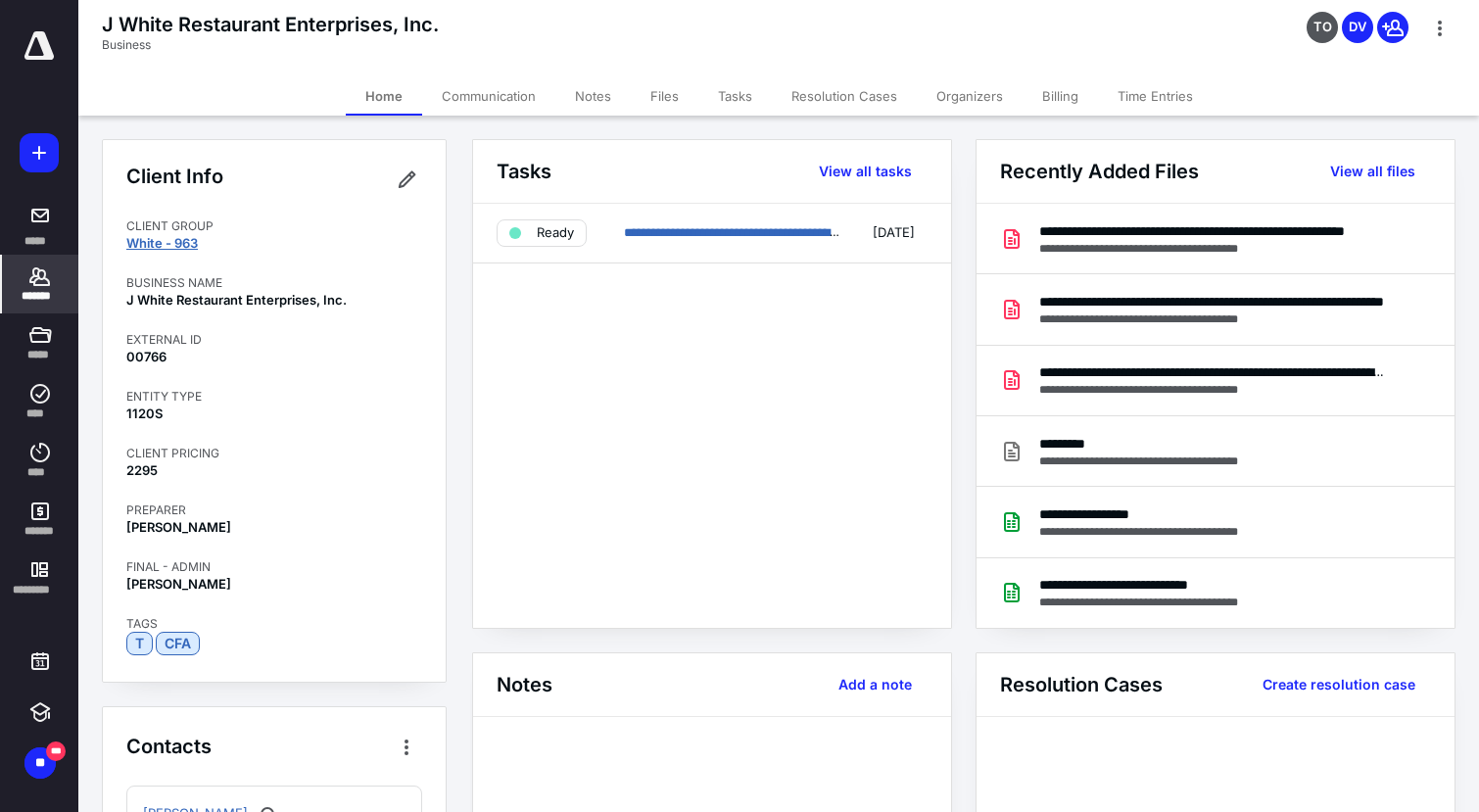 click on "White - 963" at bounding box center [162, 243] 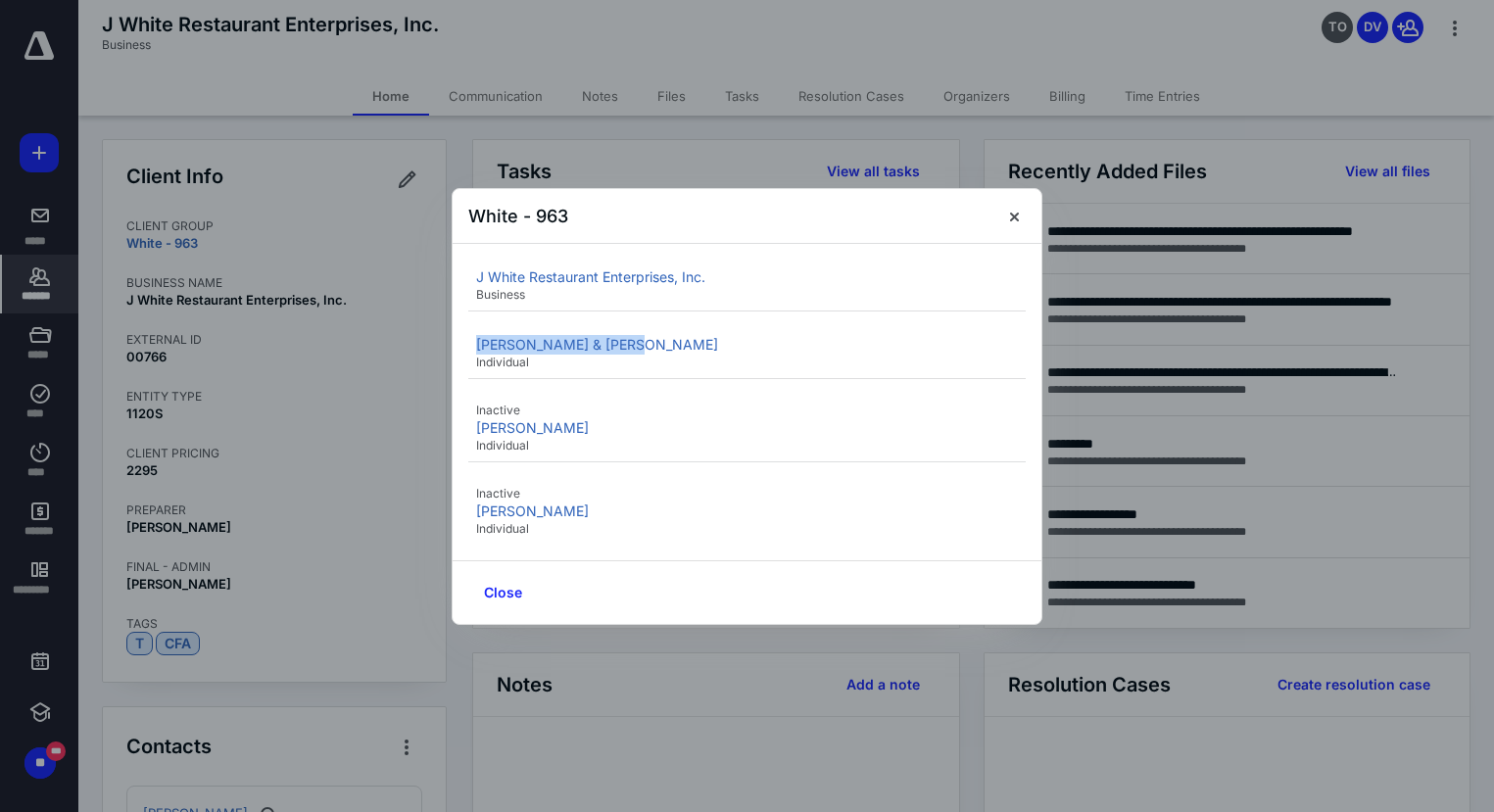drag, startPoint x: 616, startPoint y: 346, endPoint x: 469, endPoint y: 348, distance: 147.0136 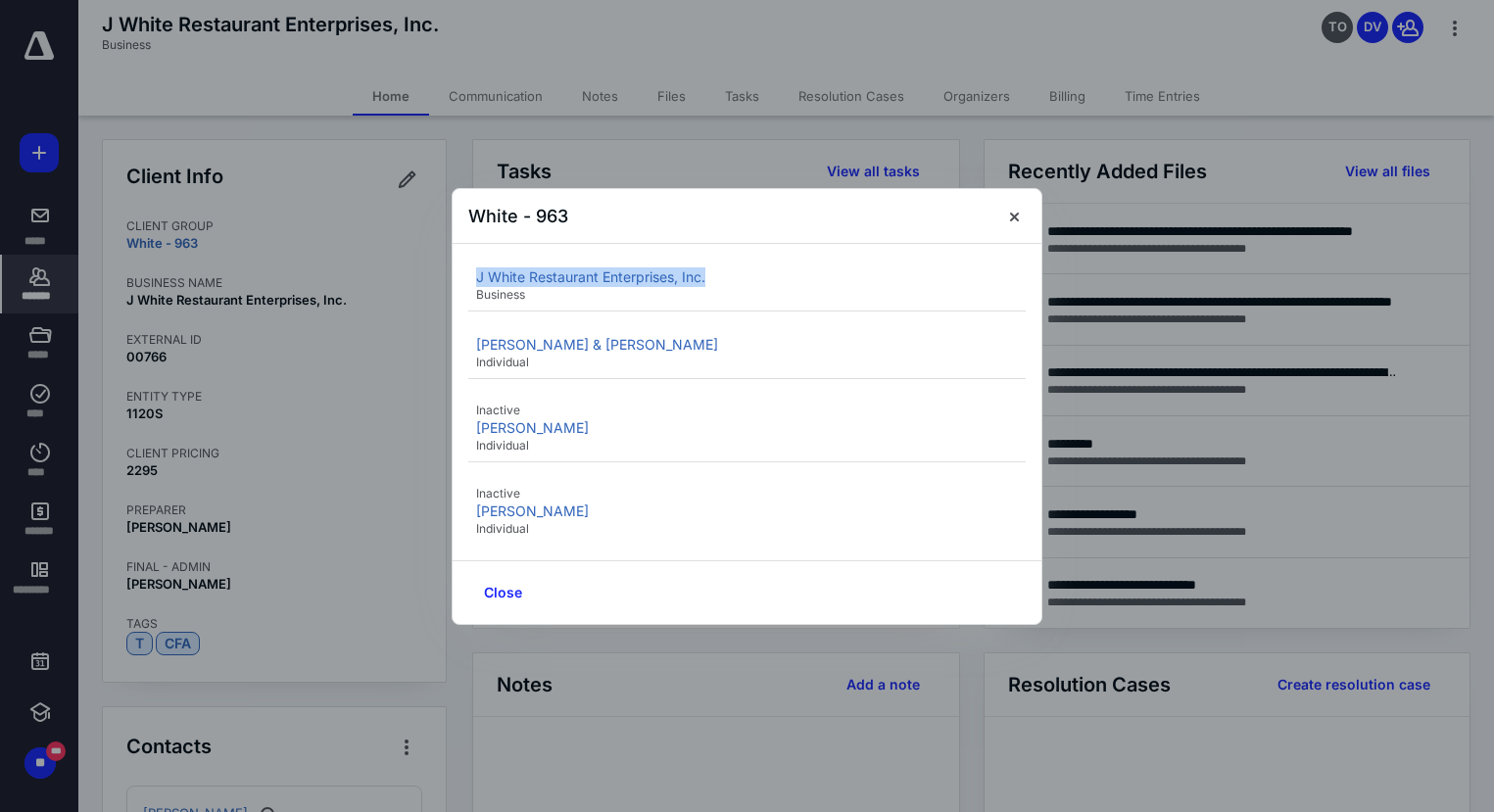 drag, startPoint x: 721, startPoint y: 276, endPoint x: 467, endPoint y: 283, distance: 254.09644 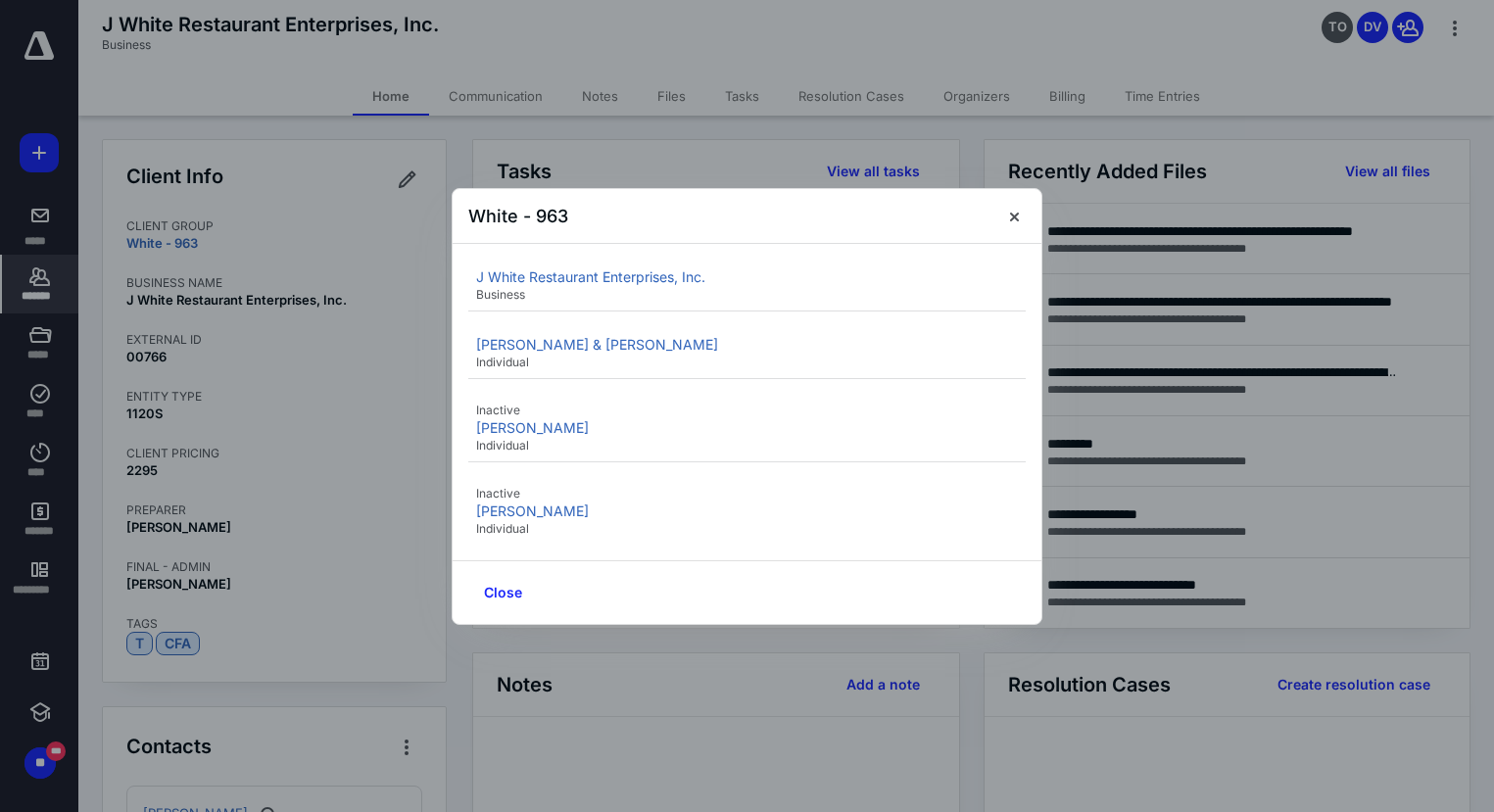 click on "Inactive [PERSON_NAME]" at bounding box center (747, 420) 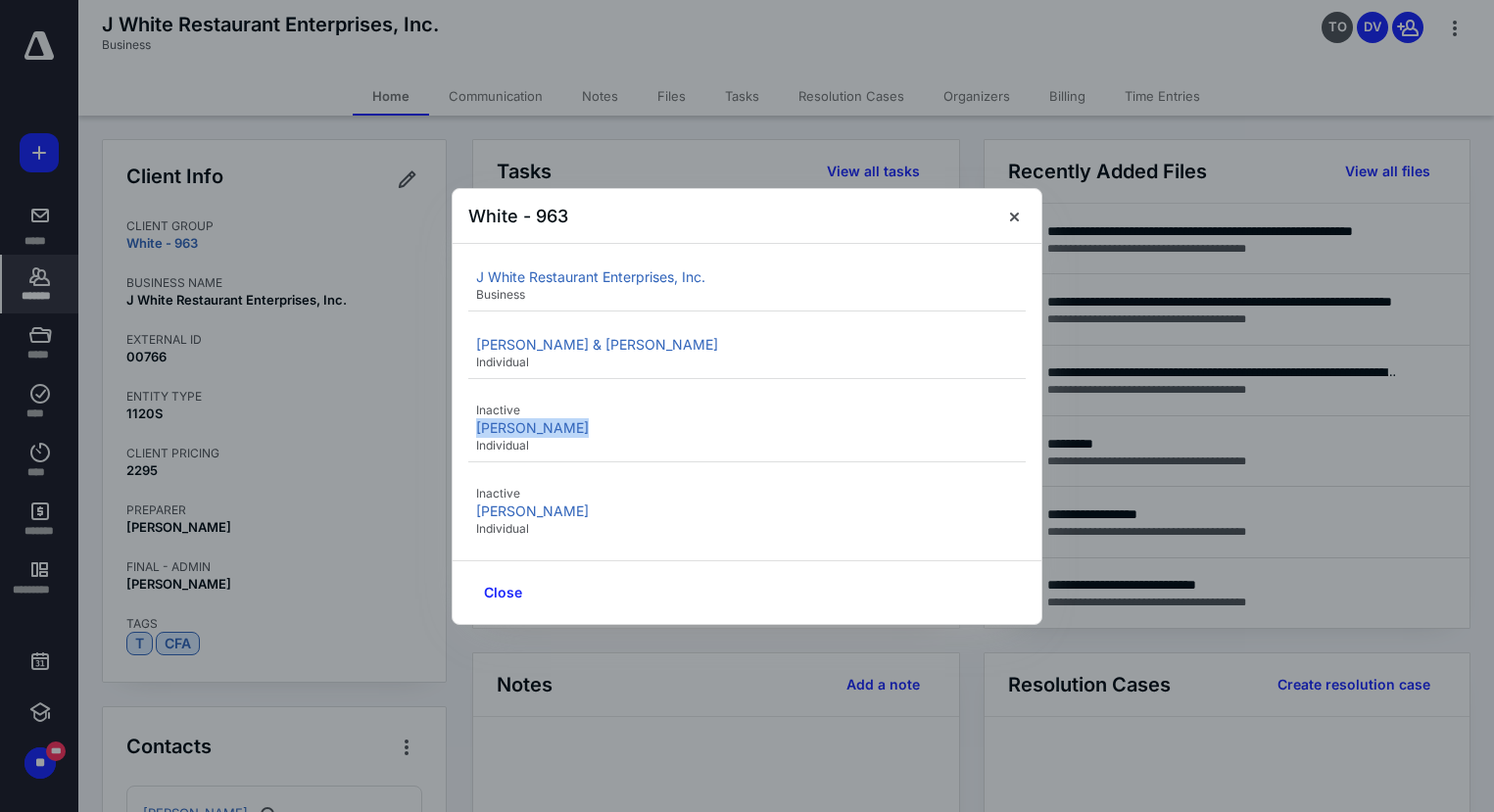 drag, startPoint x: 579, startPoint y: 427, endPoint x: 472, endPoint y: 426, distance: 107.004673 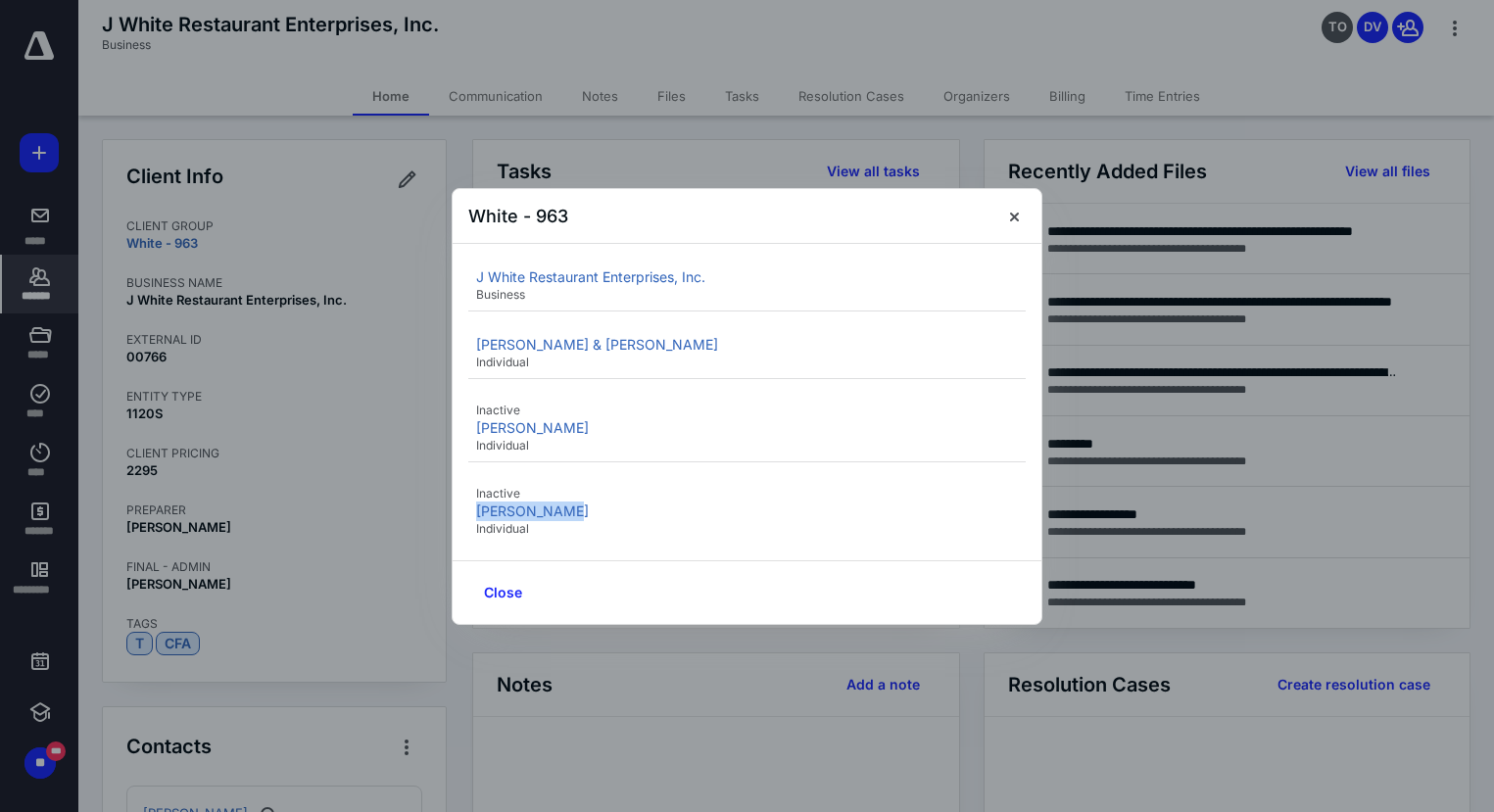 drag, startPoint x: 566, startPoint y: 517, endPoint x: 472, endPoint y: 516, distance: 94.00532 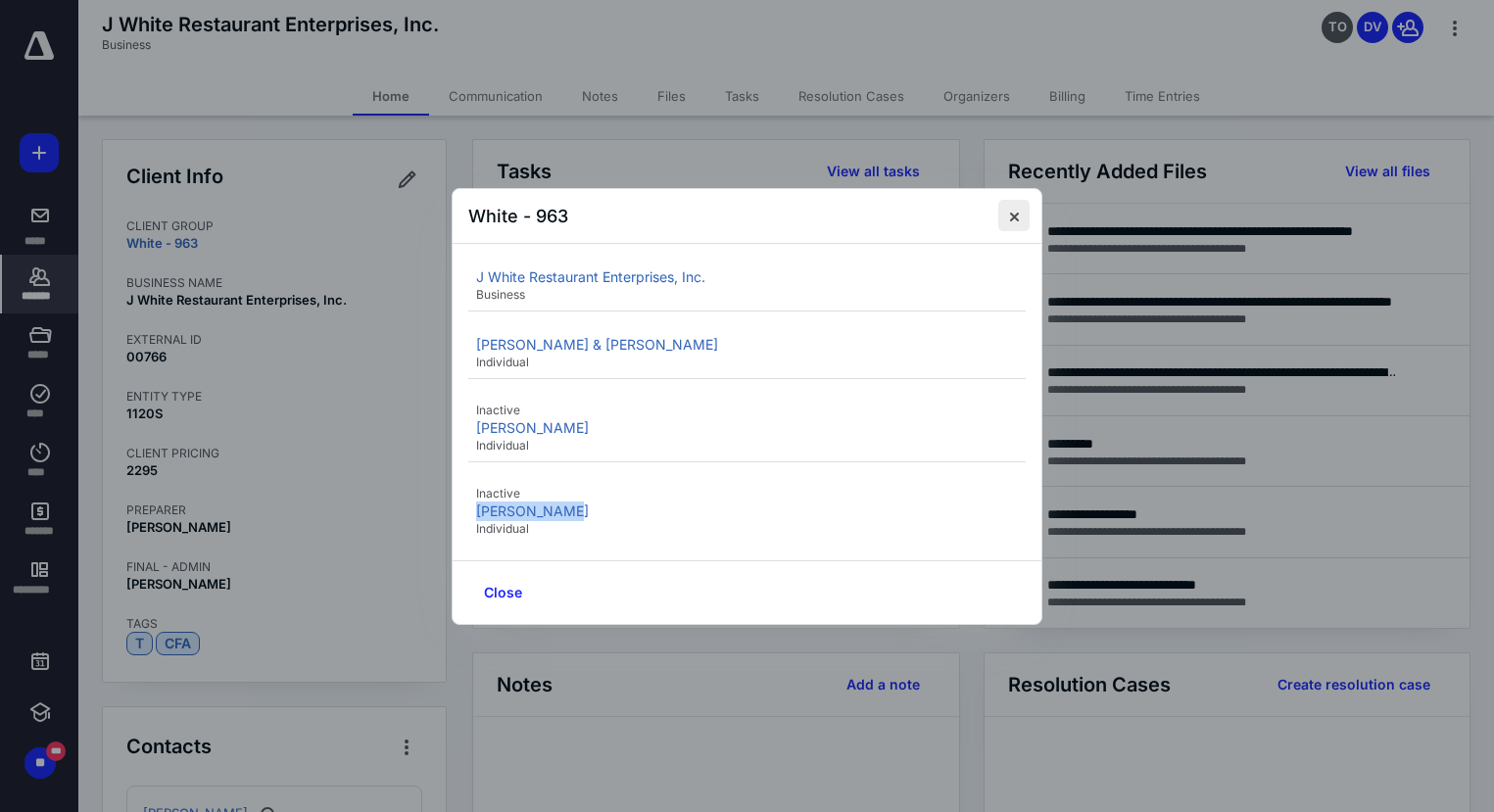 click at bounding box center [1014, 215] 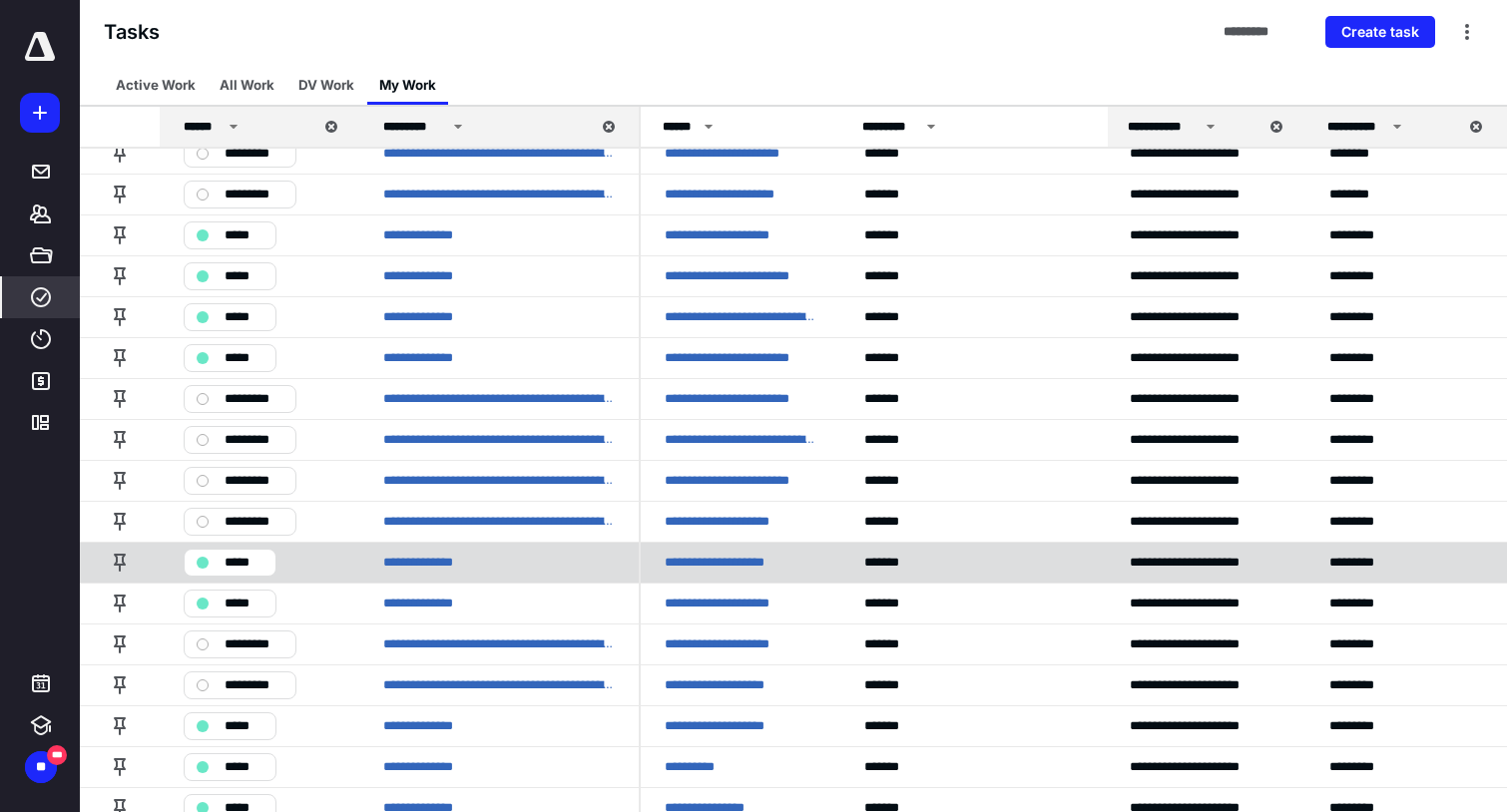 scroll, scrollTop: 1297, scrollLeft: 0, axis: vertical 